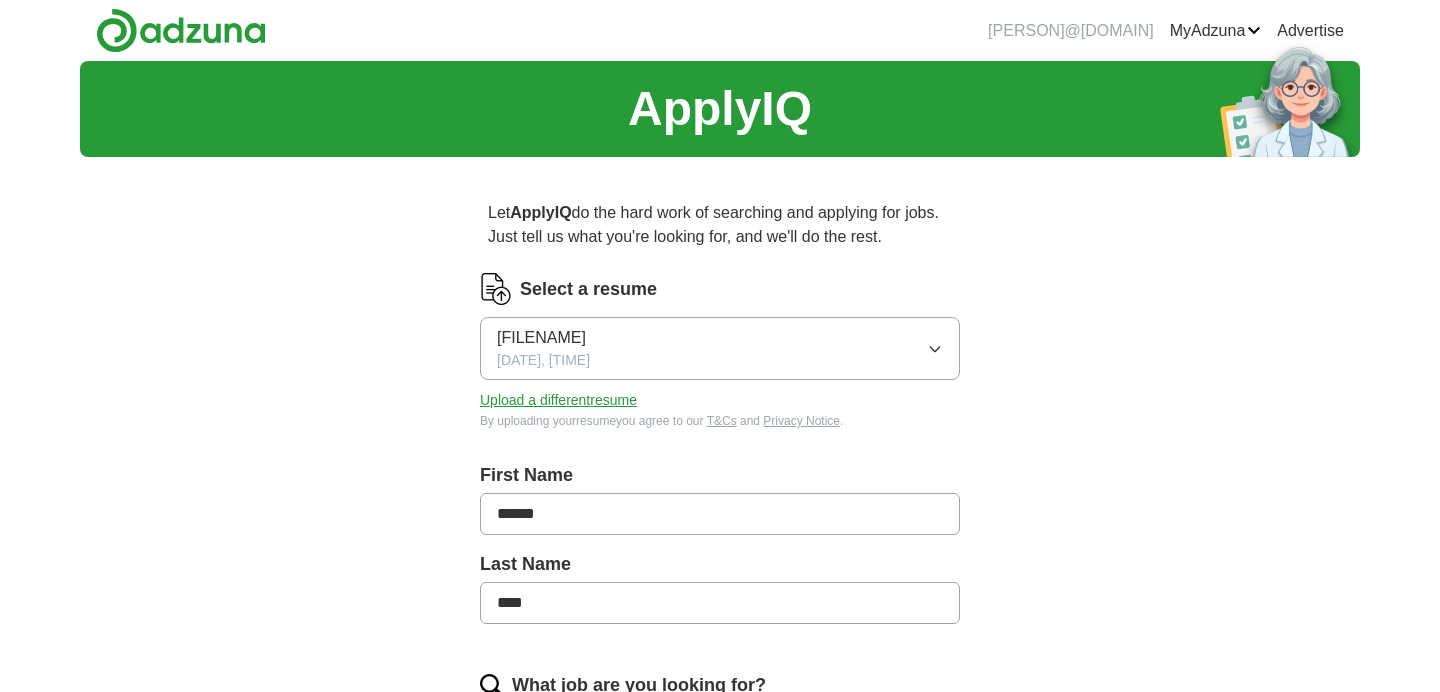 scroll, scrollTop: 0, scrollLeft: 0, axis: both 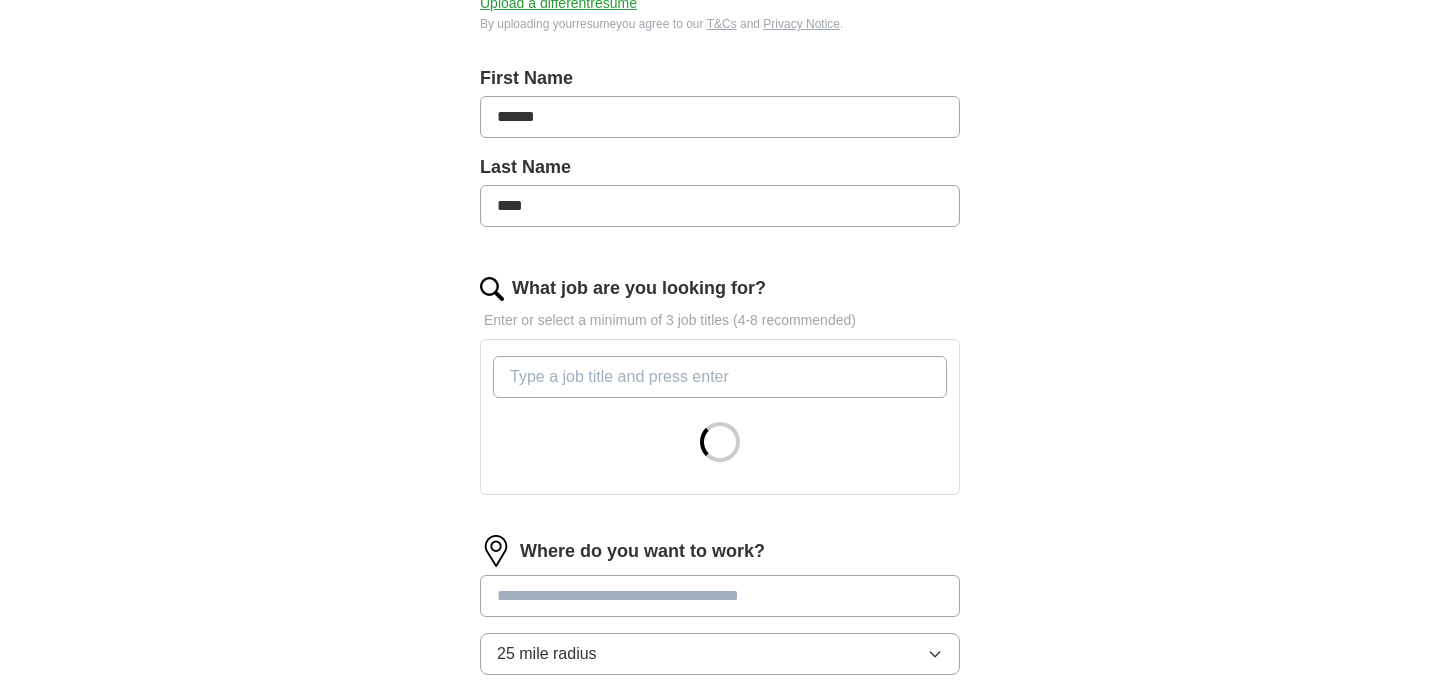 click on "What job are you looking for?" at bounding box center (720, 377) 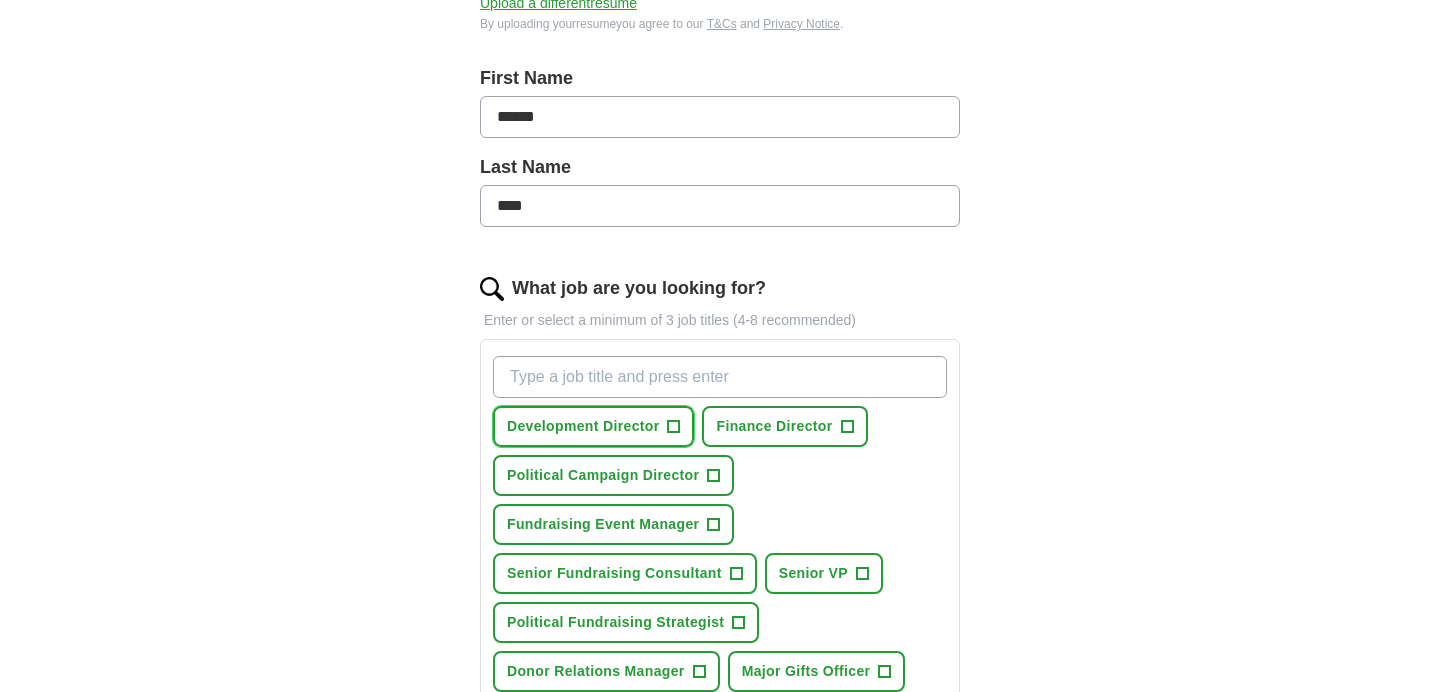 click on "Development Director" at bounding box center (583, 426) 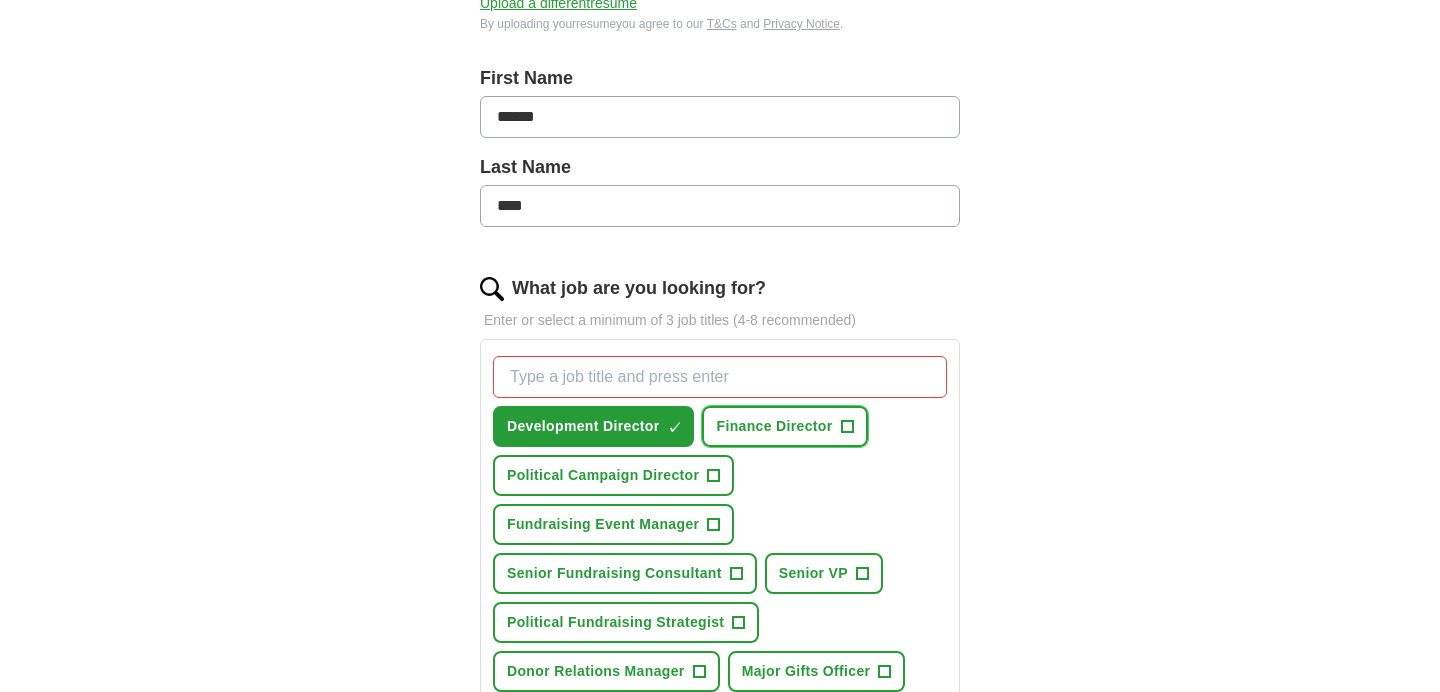 click on "Finance Director" at bounding box center (774, 426) 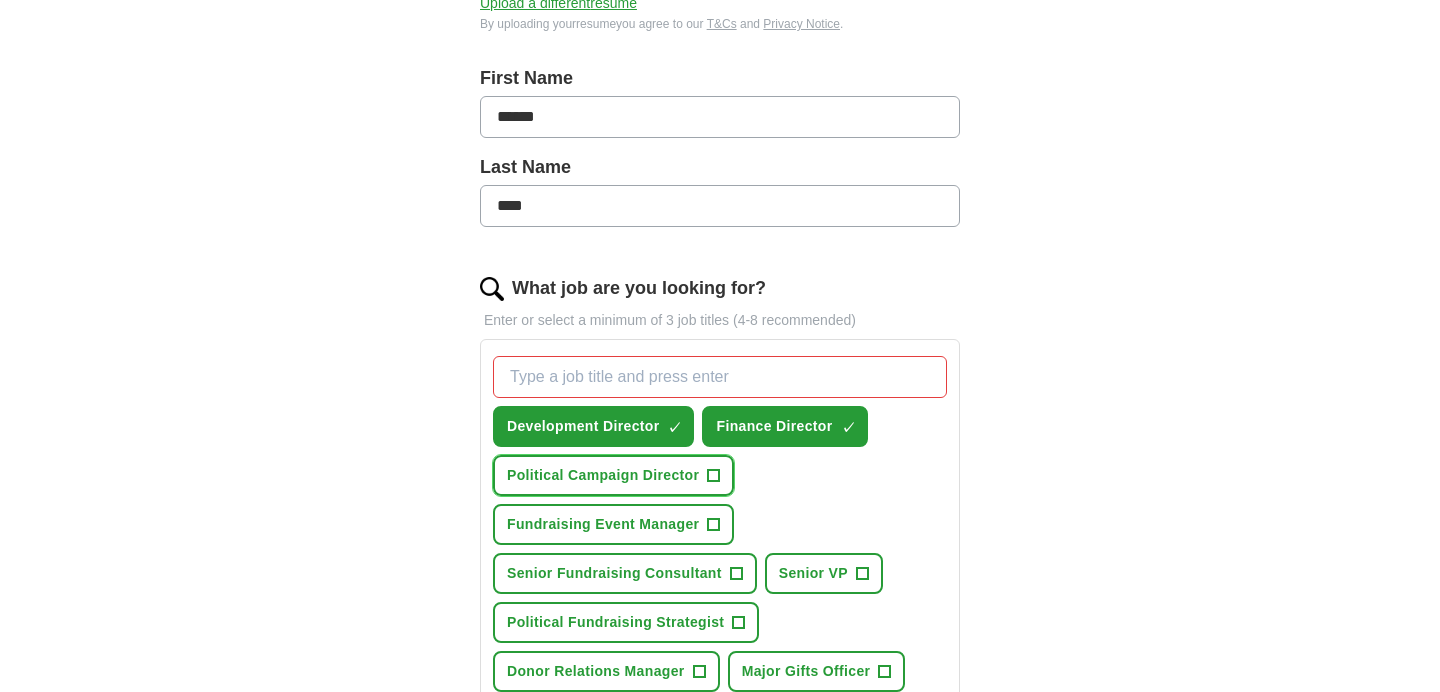 click on "Political Campaign Director +" at bounding box center (613, 475) 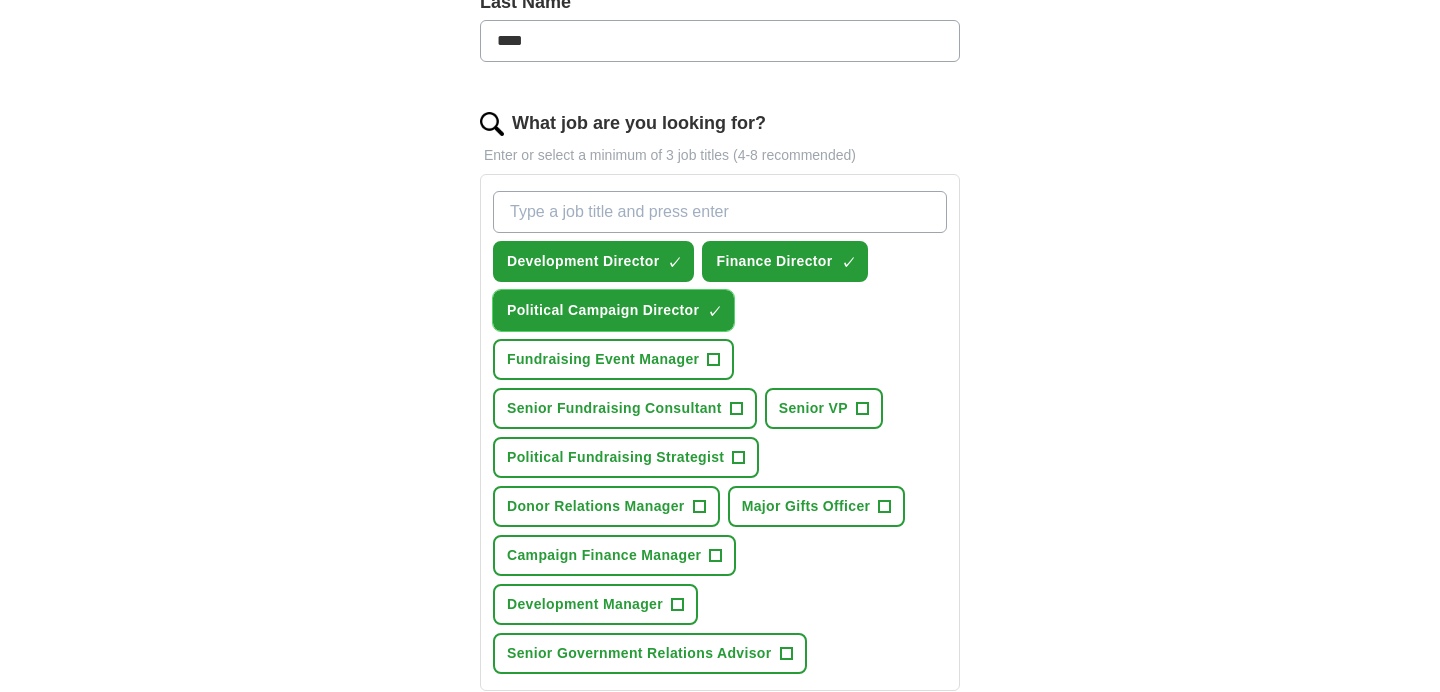 scroll, scrollTop: 583, scrollLeft: 0, axis: vertical 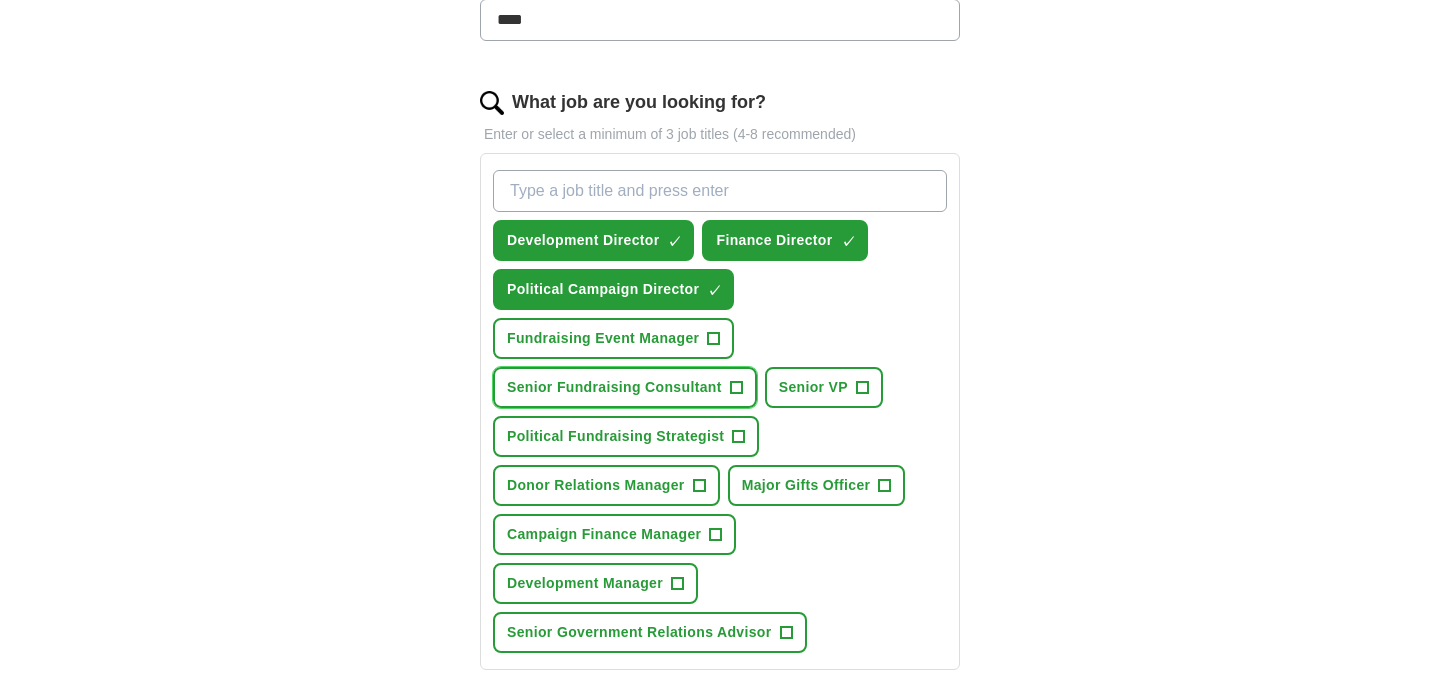 click on "Senior Fundraising Consultant" at bounding box center (614, 387) 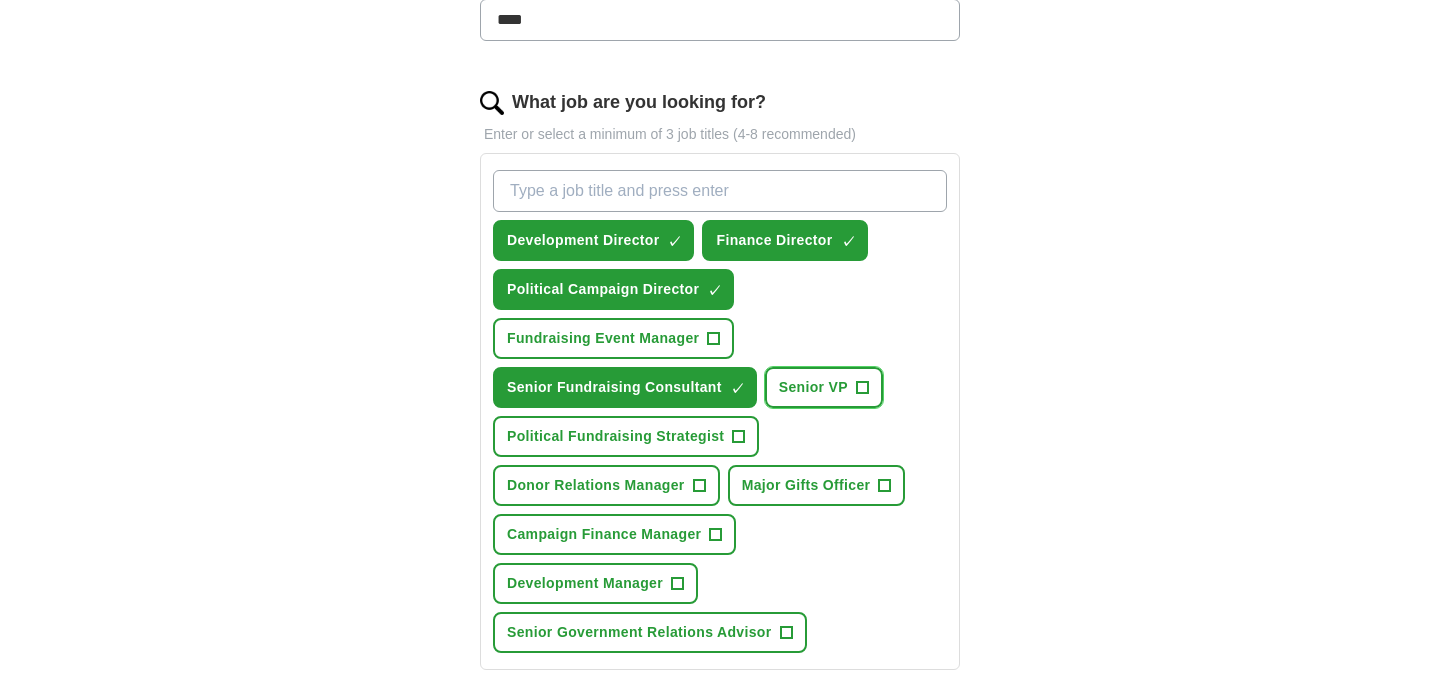 click on "Senior VP +" at bounding box center (824, 387) 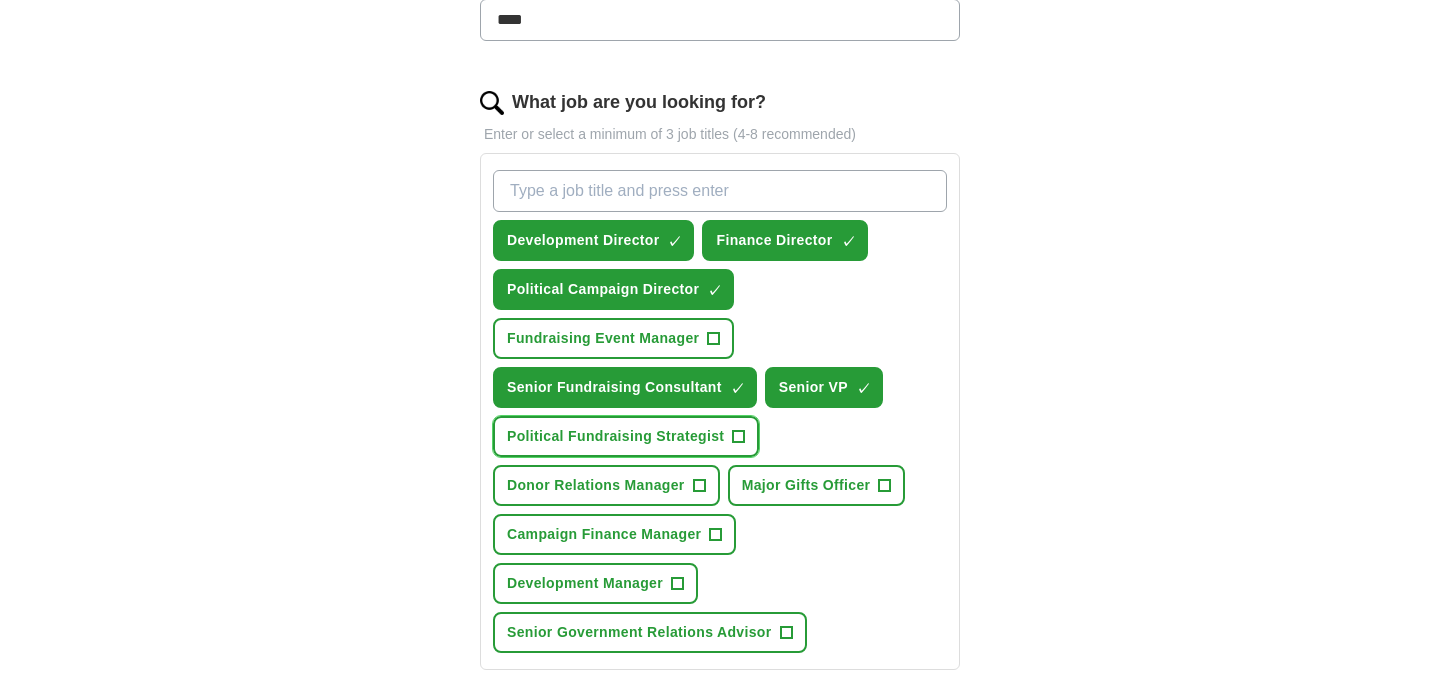 click on "Political Fundraising Strategist" at bounding box center (615, 436) 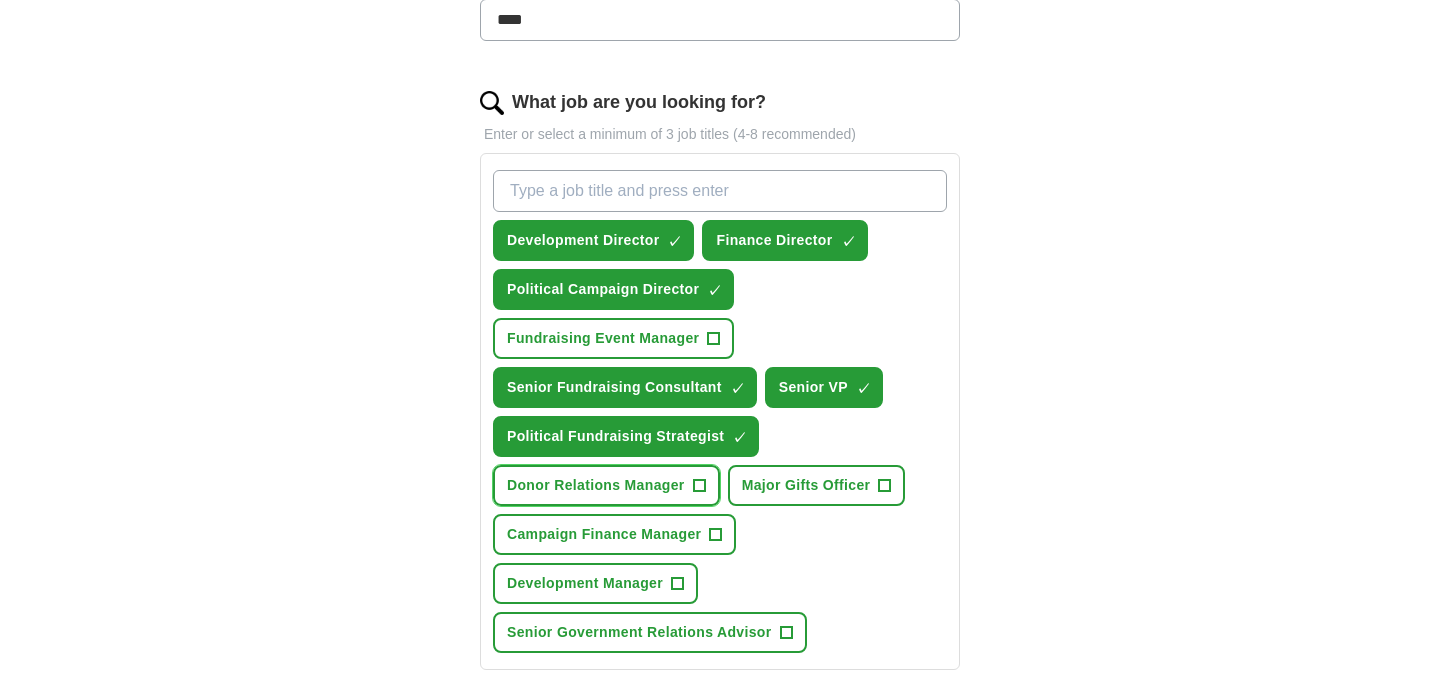 click on "+" at bounding box center (699, 486) 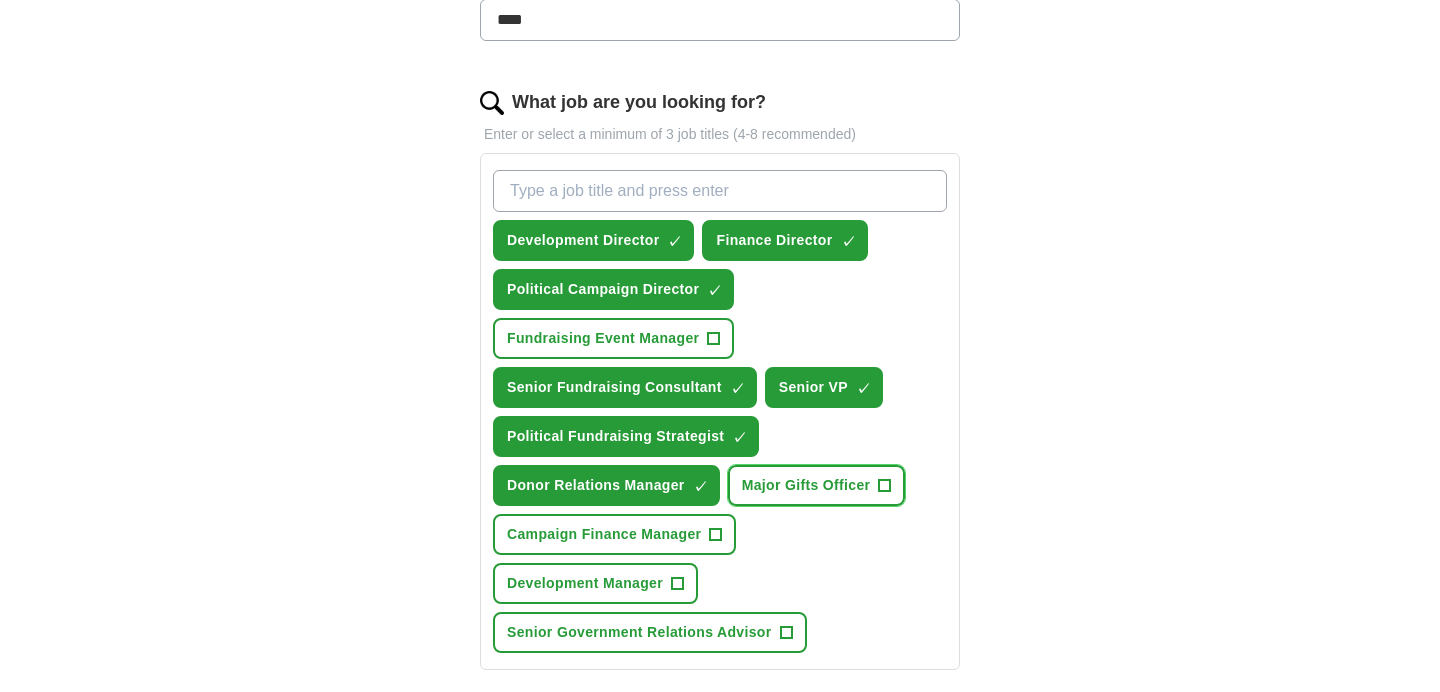 click on "Major Gifts Officer +" at bounding box center [817, 485] 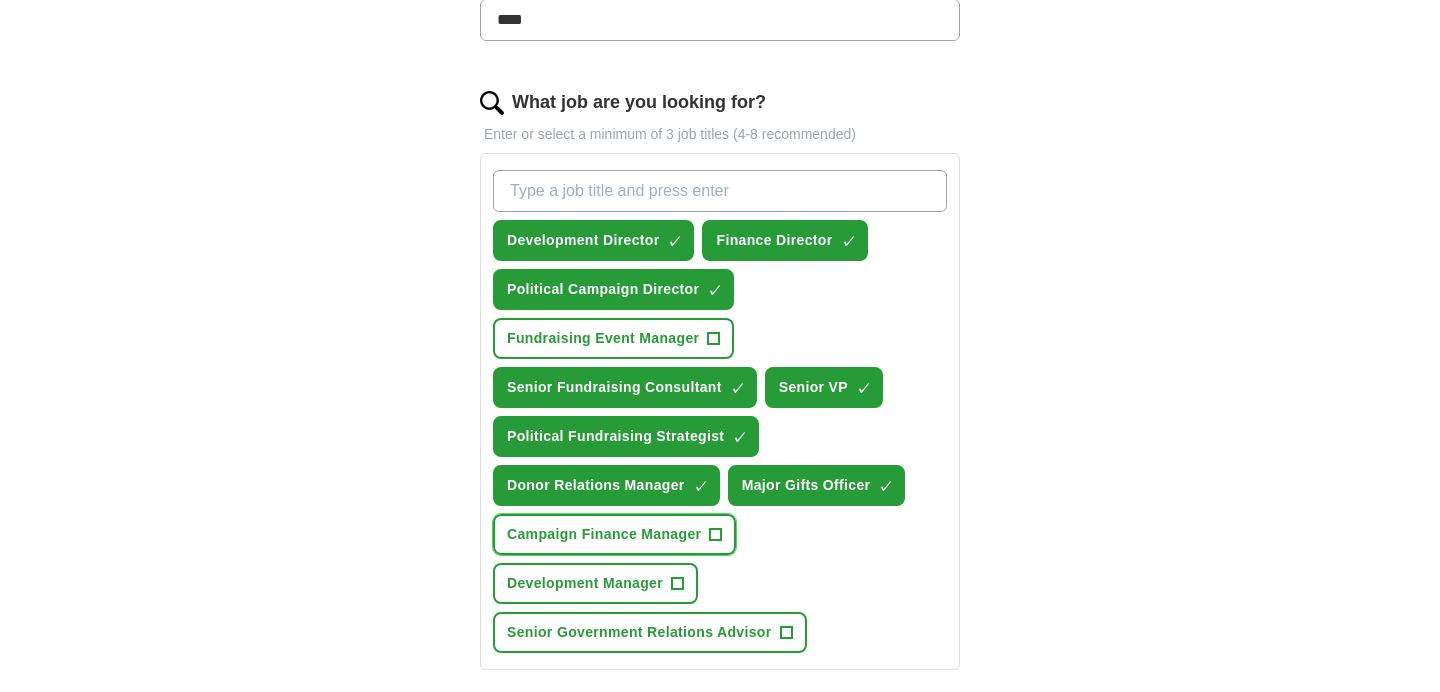 click on "Campaign Finance Manager" at bounding box center [604, 534] 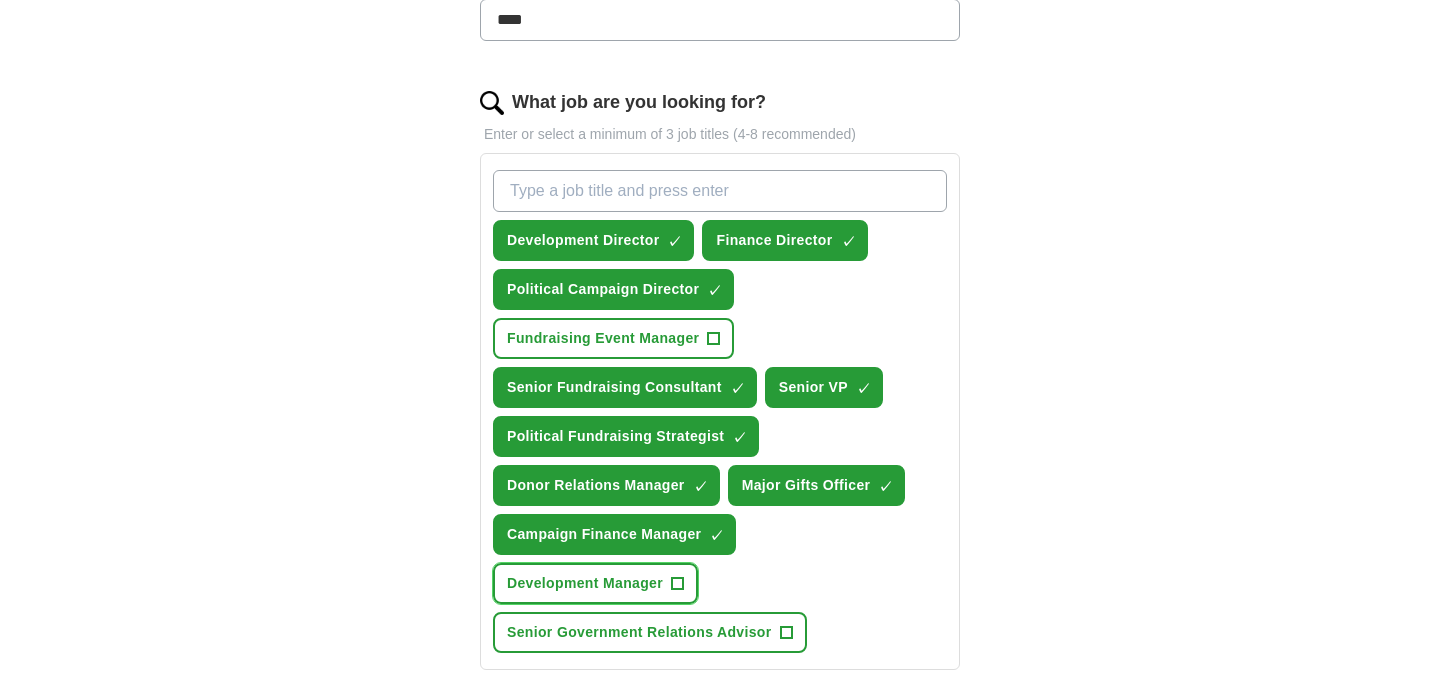 click on "Development Manager" at bounding box center [585, 583] 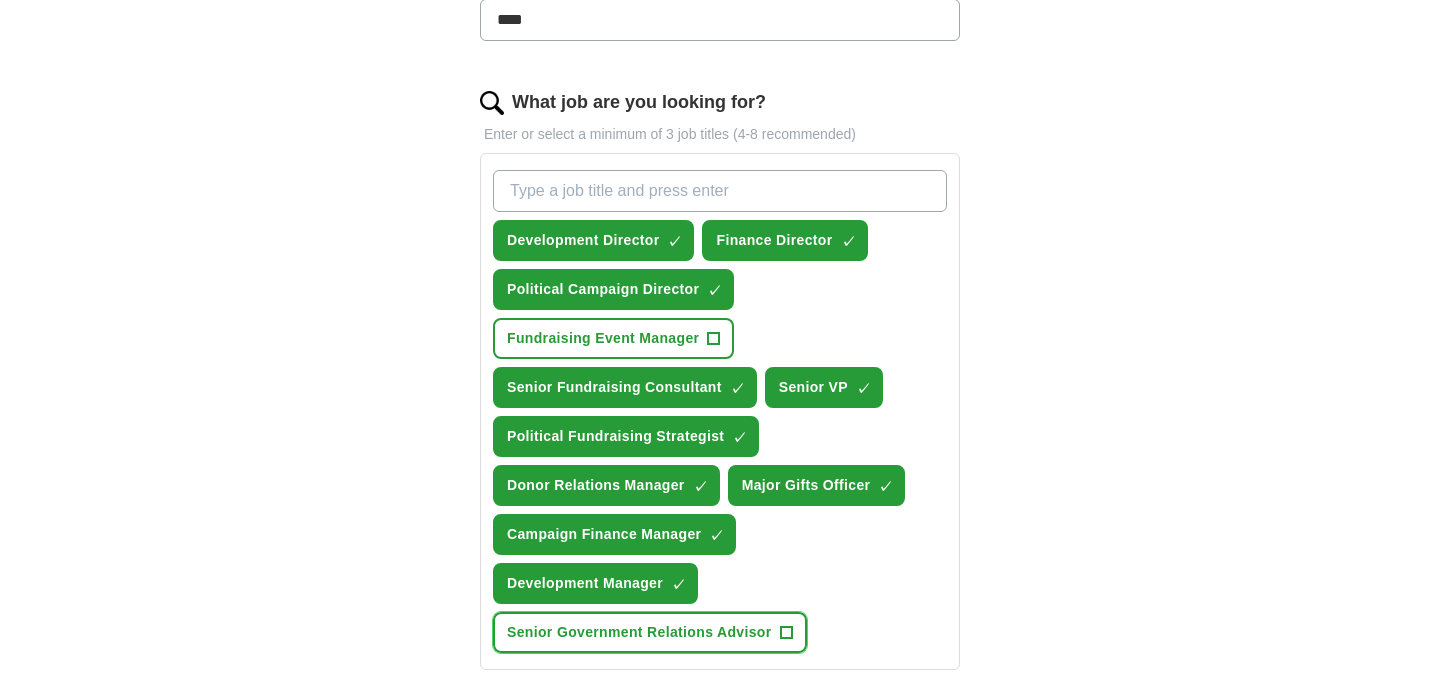 click on "Senior Government Relations Advisor" at bounding box center (639, 632) 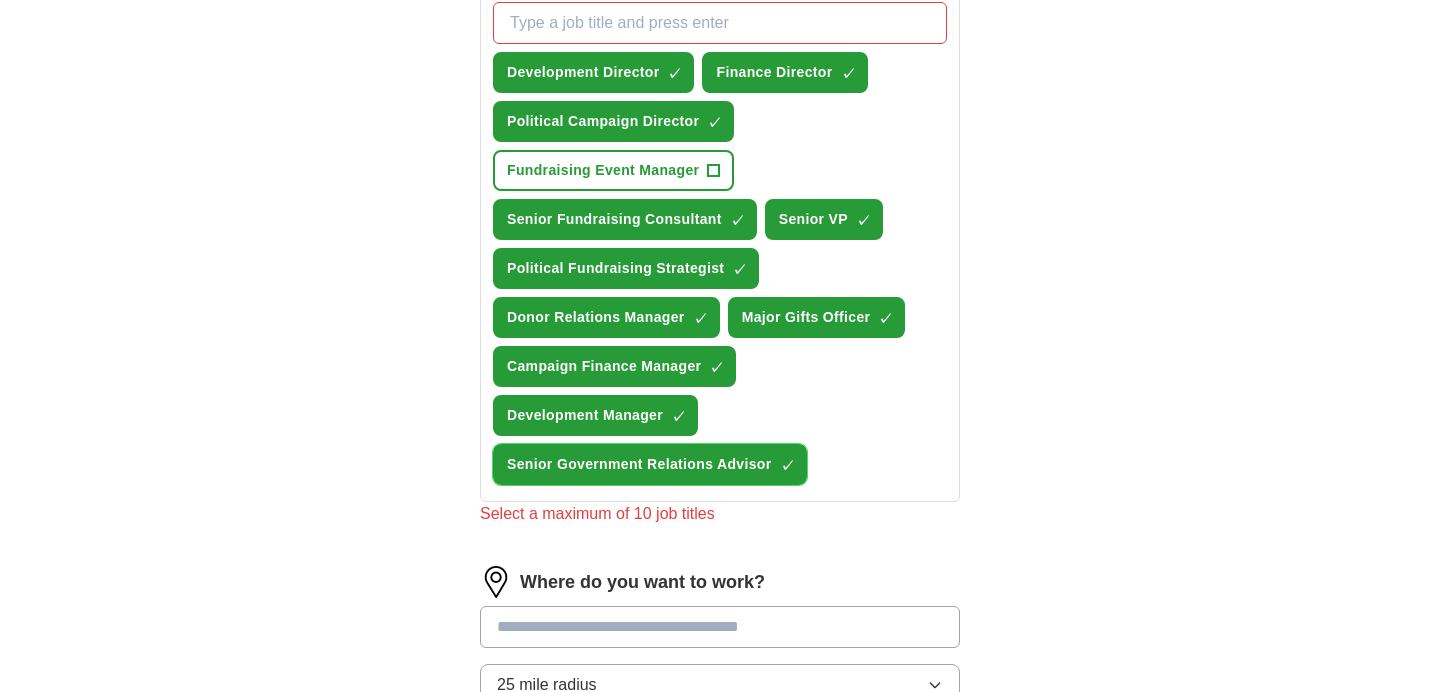 scroll, scrollTop: 760, scrollLeft: 0, axis: vertical 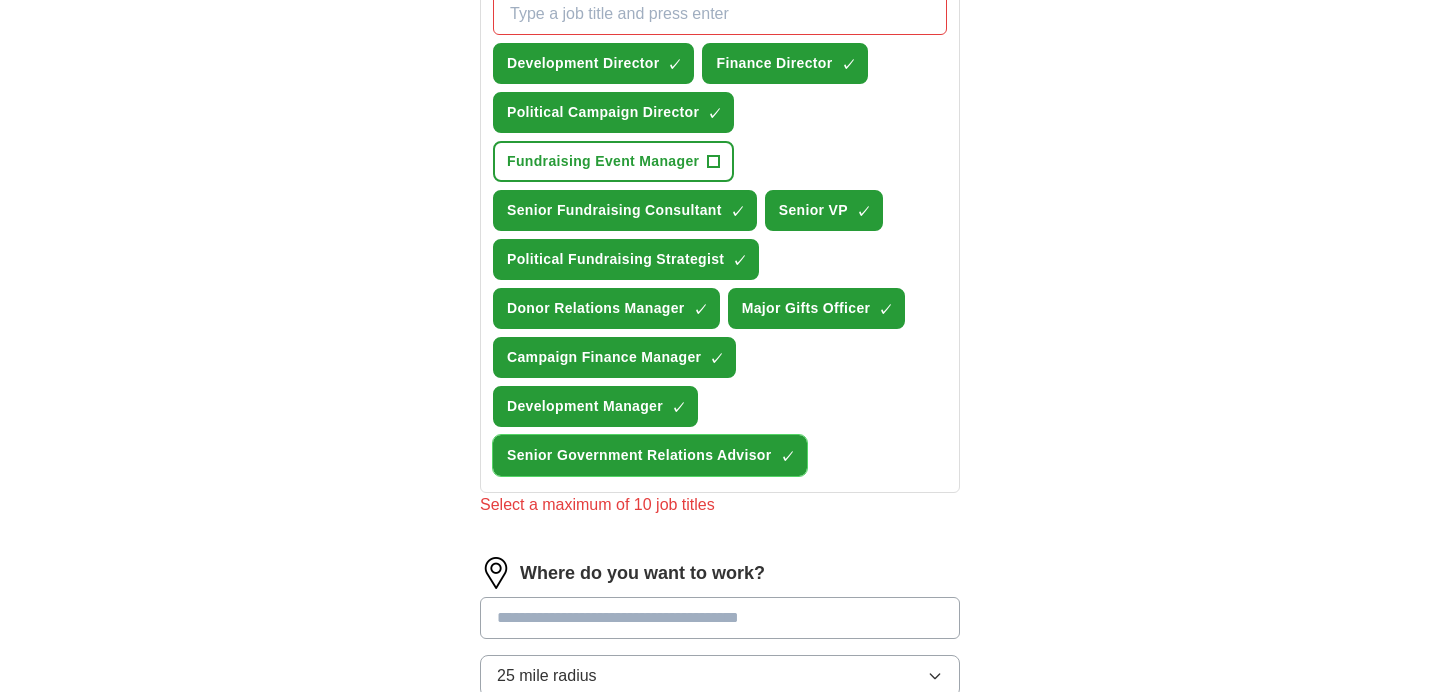 click on "×" at bounding box center [0, 0] 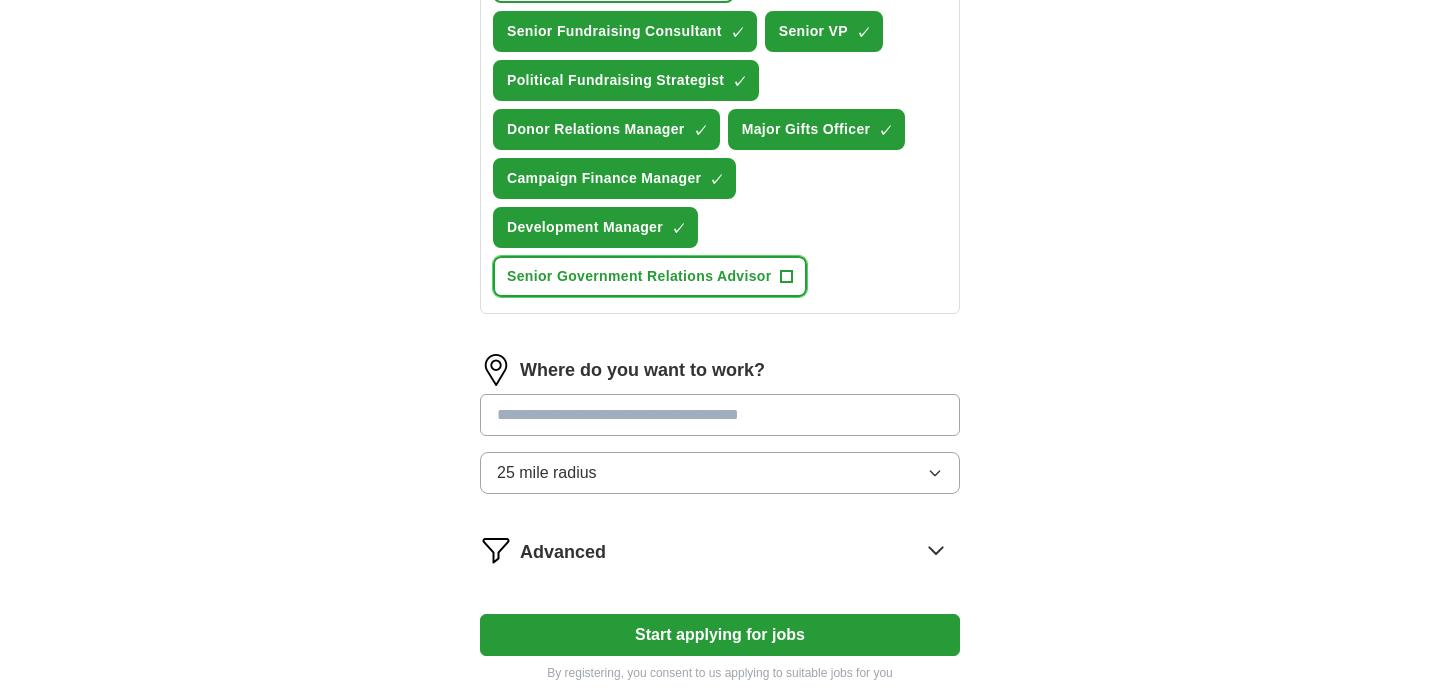 scroll, scrollTop: 941, scrollLeft: 0, axis: vertical 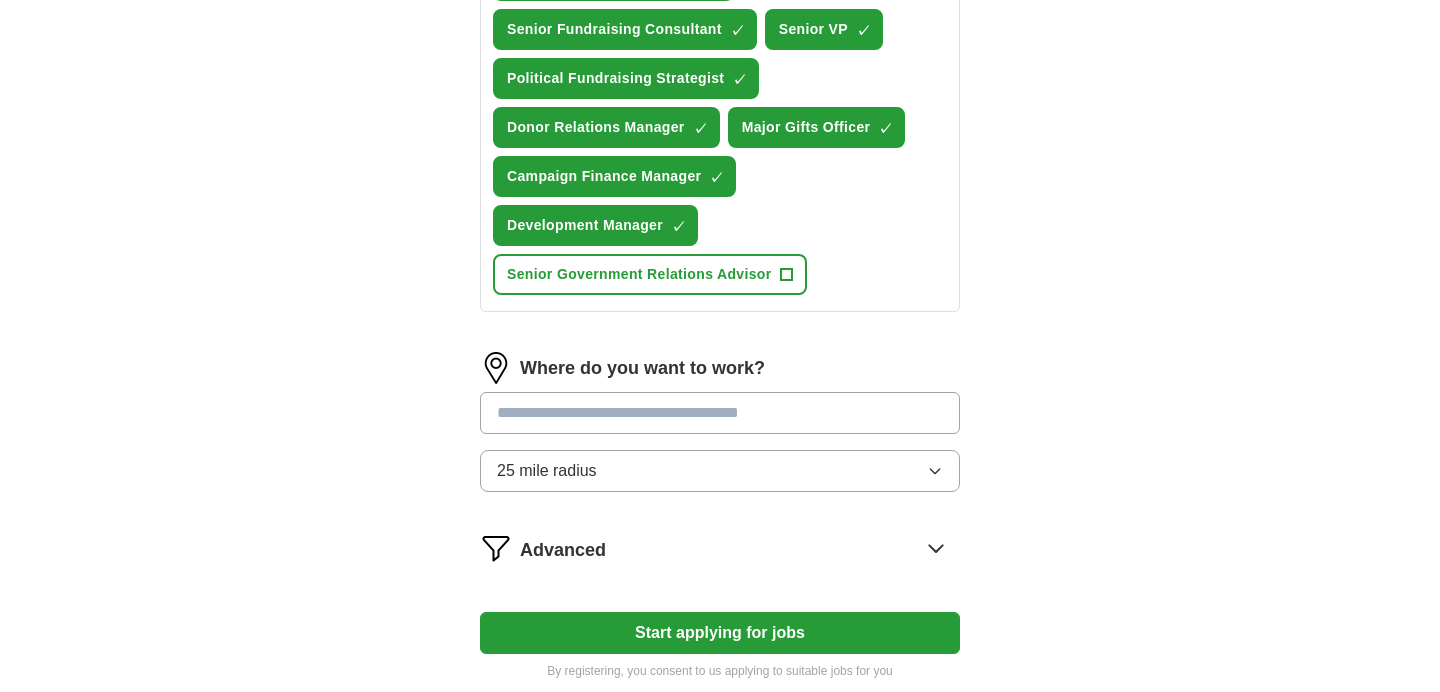 click at bounding box center (720, 413) 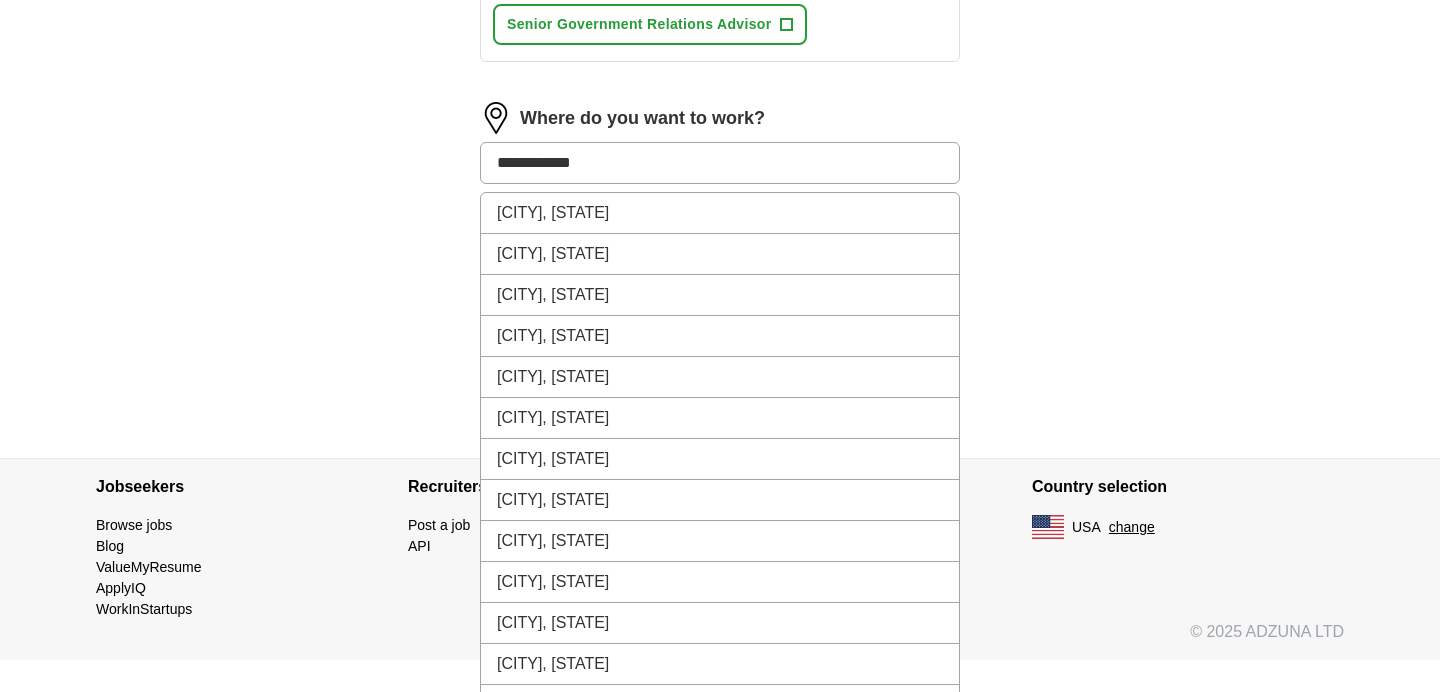 scroll, scrollTop: 1120, scrollLeft: 0, axis: vertical 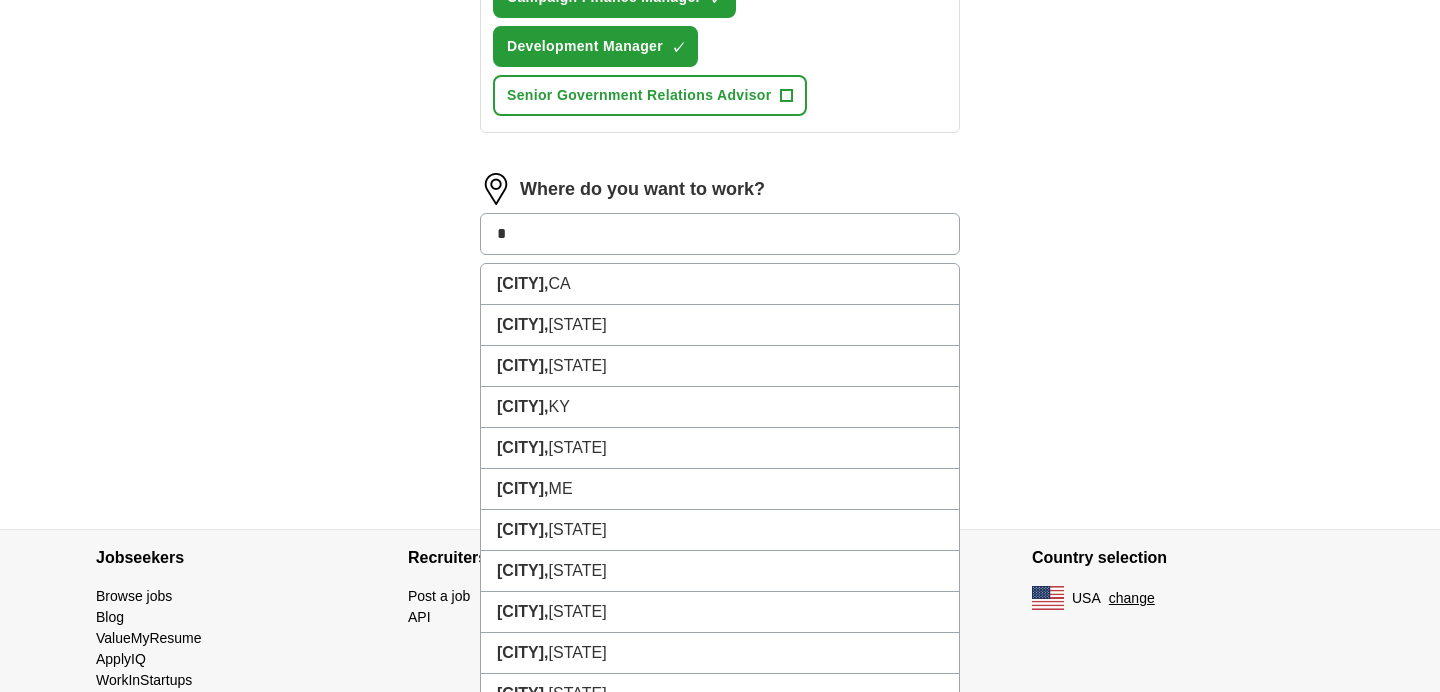 type on "*" 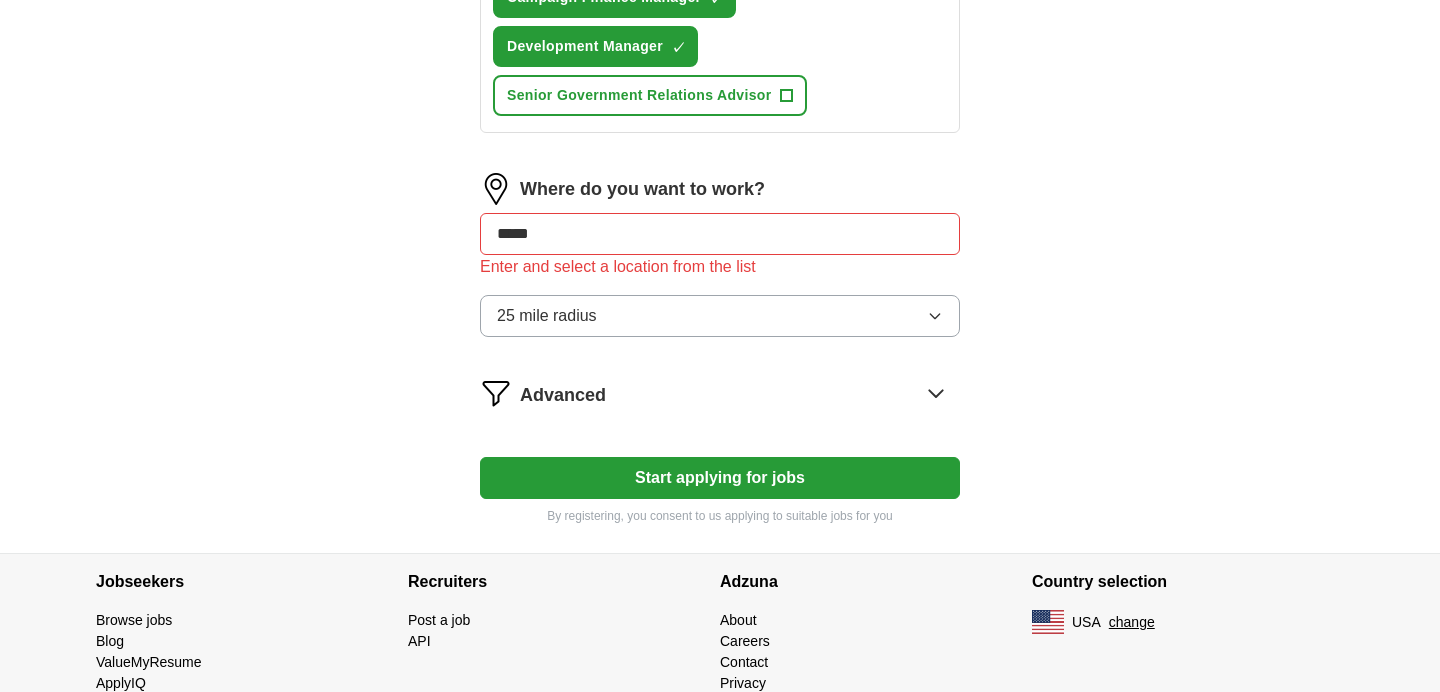 click on "ApplyIQ Let ApplyIQ do the hard work of searching and applying for jobs. Just tell us what you're looking for, and we'll do the rest. Select a resume [FILENAME] [DATE], [TIME] Upload a different resume By uploading your resume you agree to our T&Cs and Privacy Notice. First Name [PERSON] Last Name [PERSON] What job are you looking for? Enter or select a minimum of 3 job titles (4-8 recommended) Development Director ✓ × Finance Director ✓ × Political Campaign Director ✓ × Fundraising Event Manager + Senior Fundraising Consultant ✓ × Senior VP ✓ × Political Fundraising Strategist ✓ × Donor Relations Manager ✓ × Major Gifts Officer ✓ × Campaign Finance Manager ✓ × Development Manager ✓ × Senior Government Relations Advisor + Where do you want to work? ***** Enter and select a location from the list 25 mile radius Advanced Start applying for jobs By registering, you consent to us applying to suitable jobs for you" at bounding box center (720, -253) 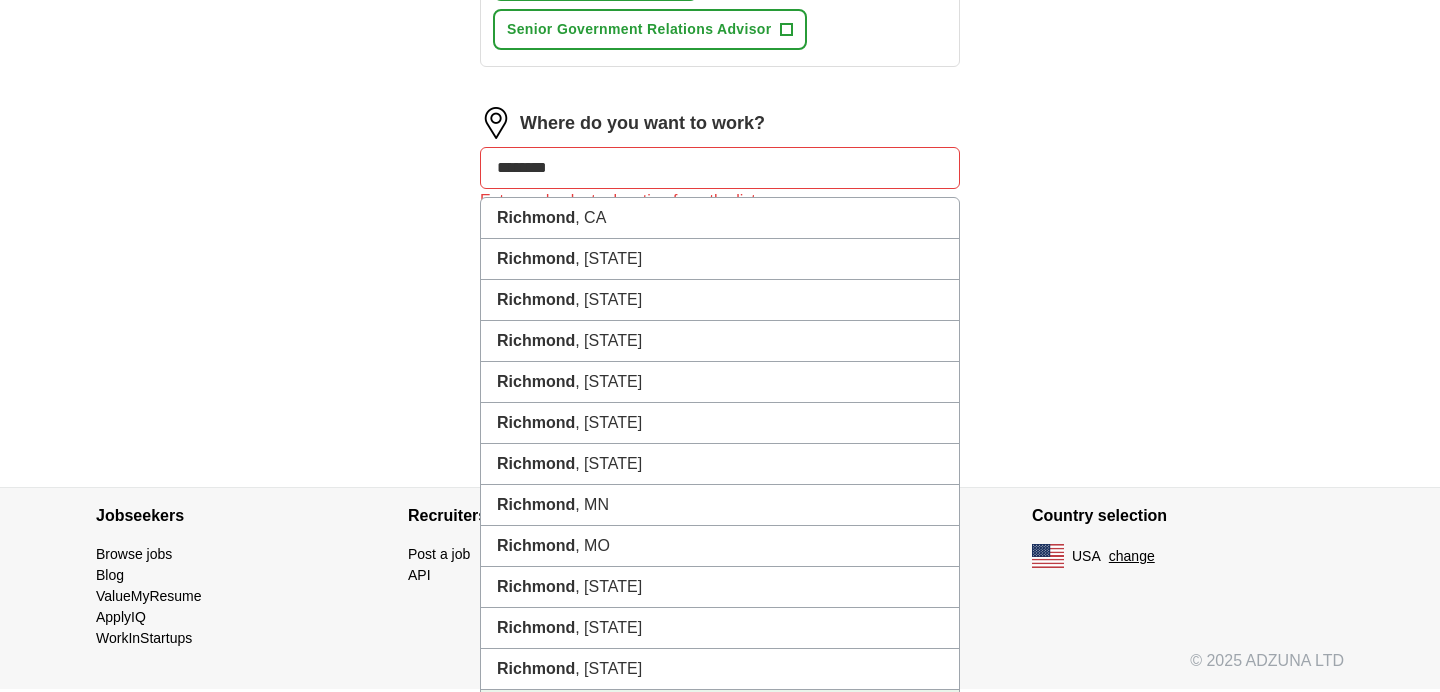 scroll, scrollTop: 1128, scrollLeft: 0, axis: vertical 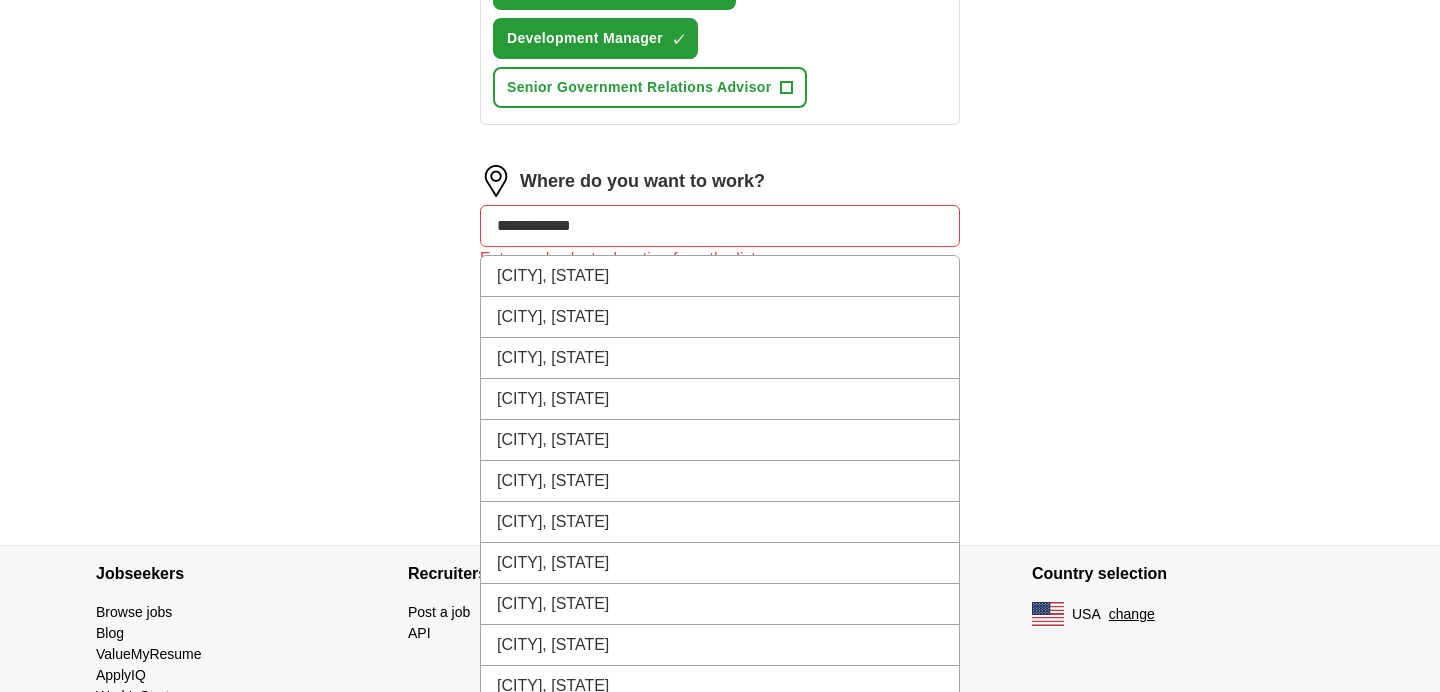 click on "**********" at bounding box center (720, 226) 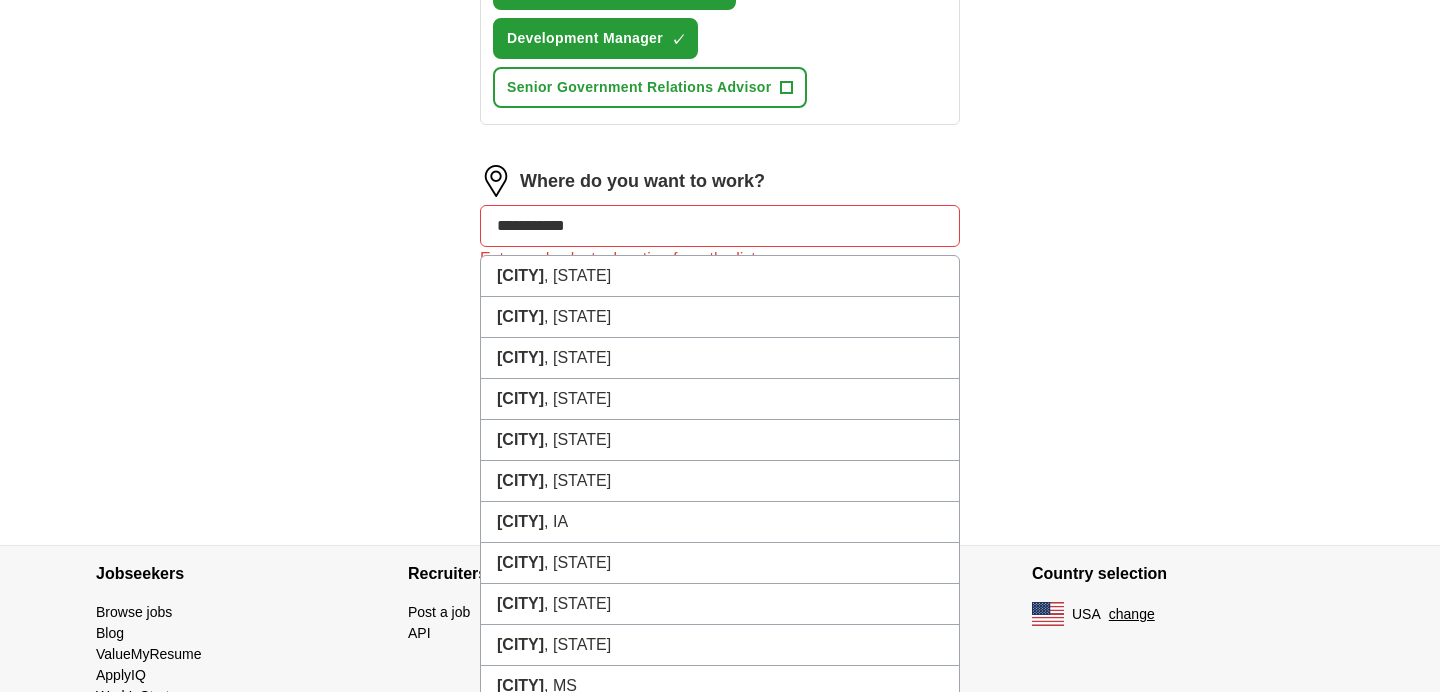 type on "**********" 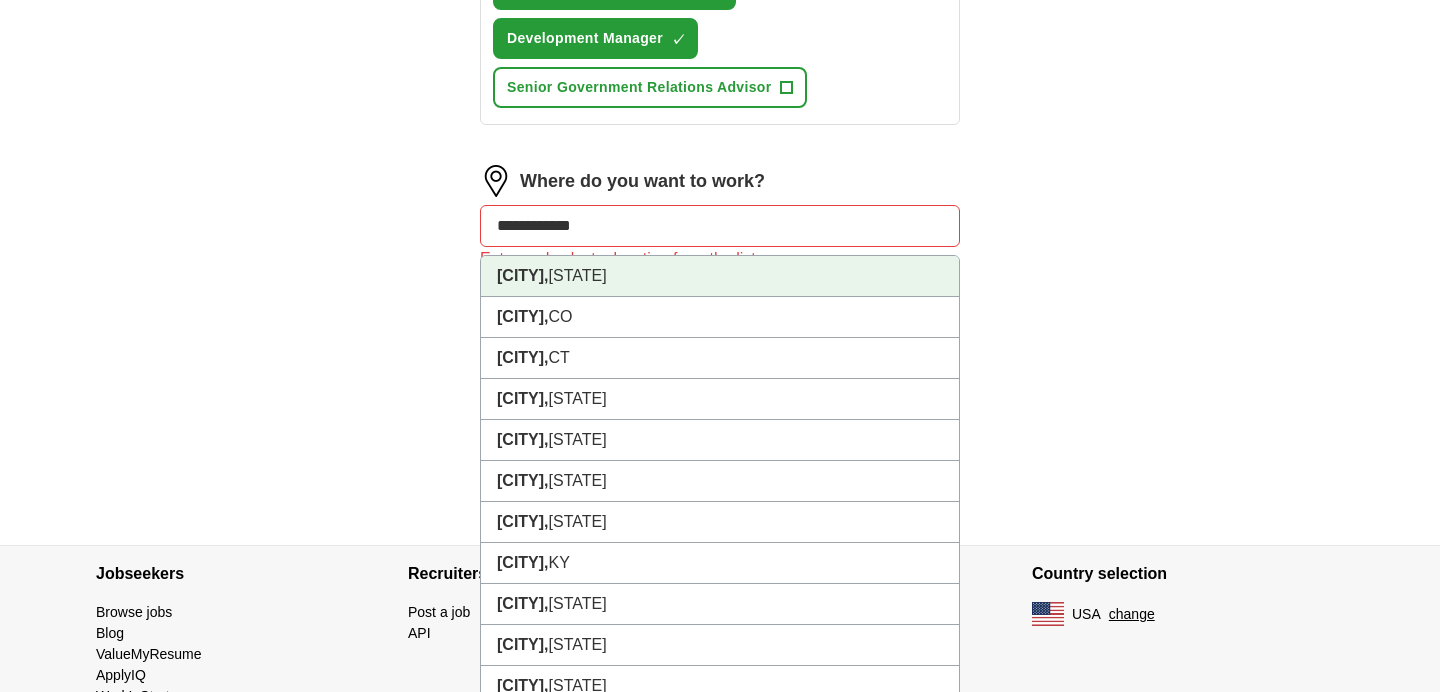 click on "[CITY],  [STATE]" at bounding box center [720, 276] 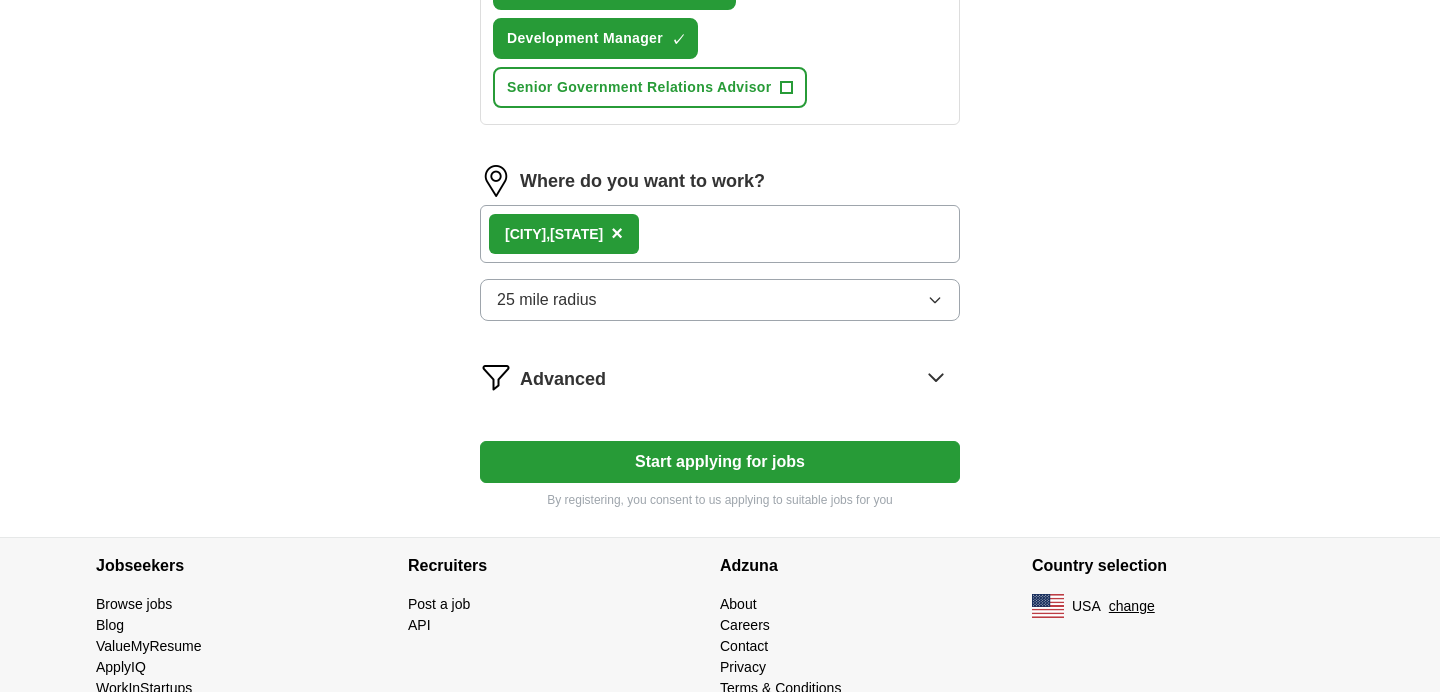 click on "25 mile radius" at bounding box center (720, 300) 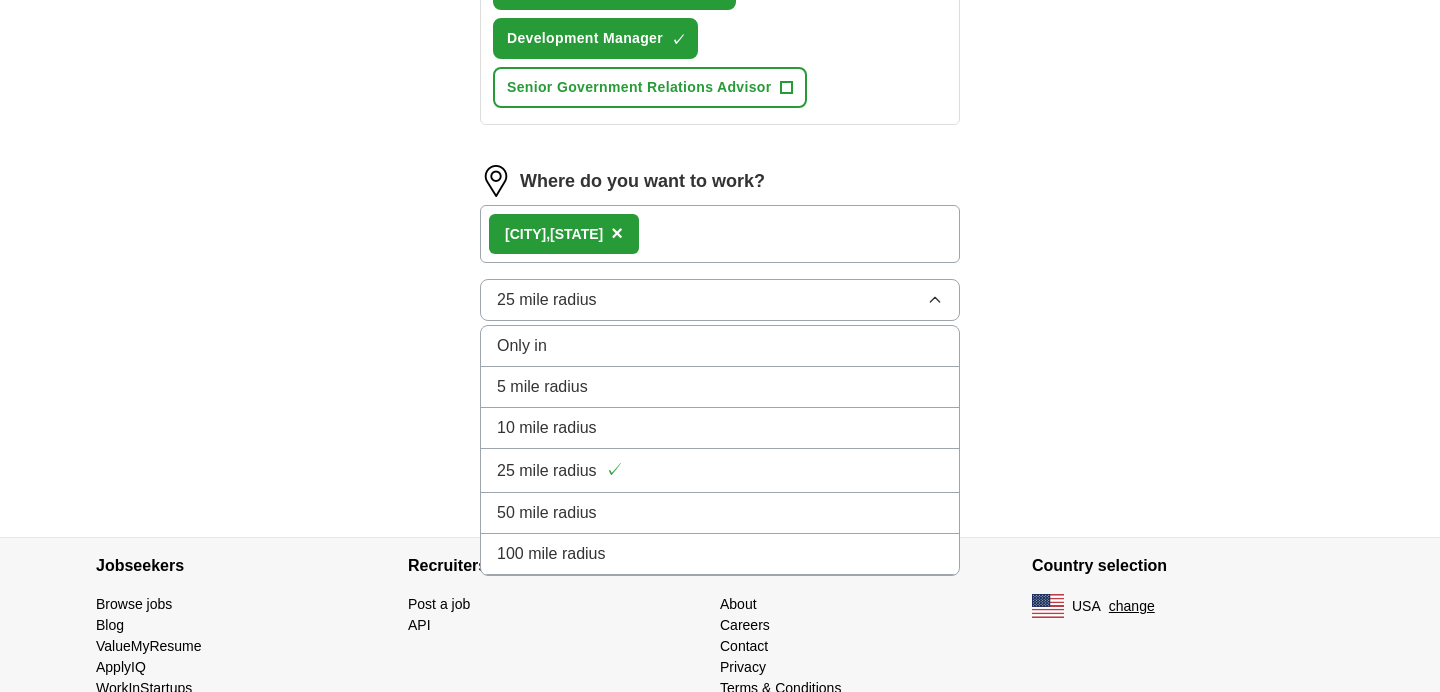 click on "100 mile radius" at bounding box center [720, 554] 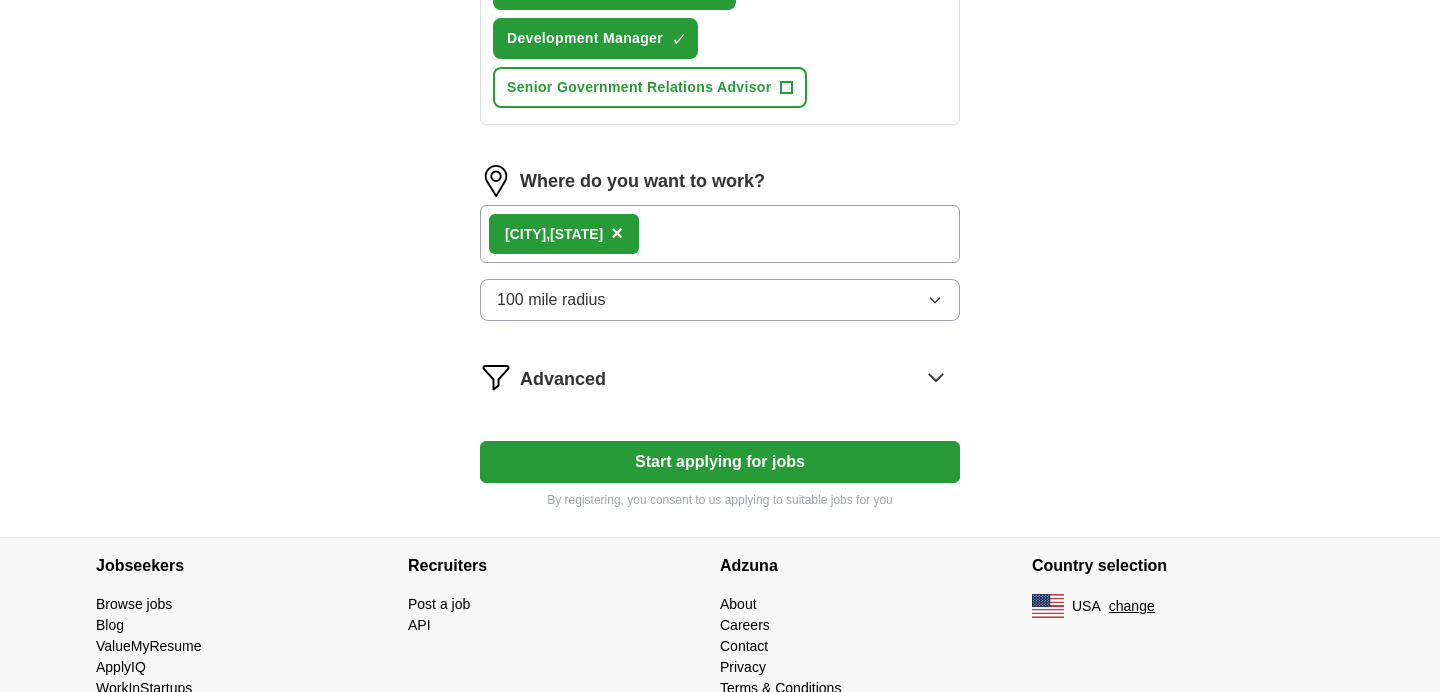 click on "Advanced" at bounding box center [740, 377] 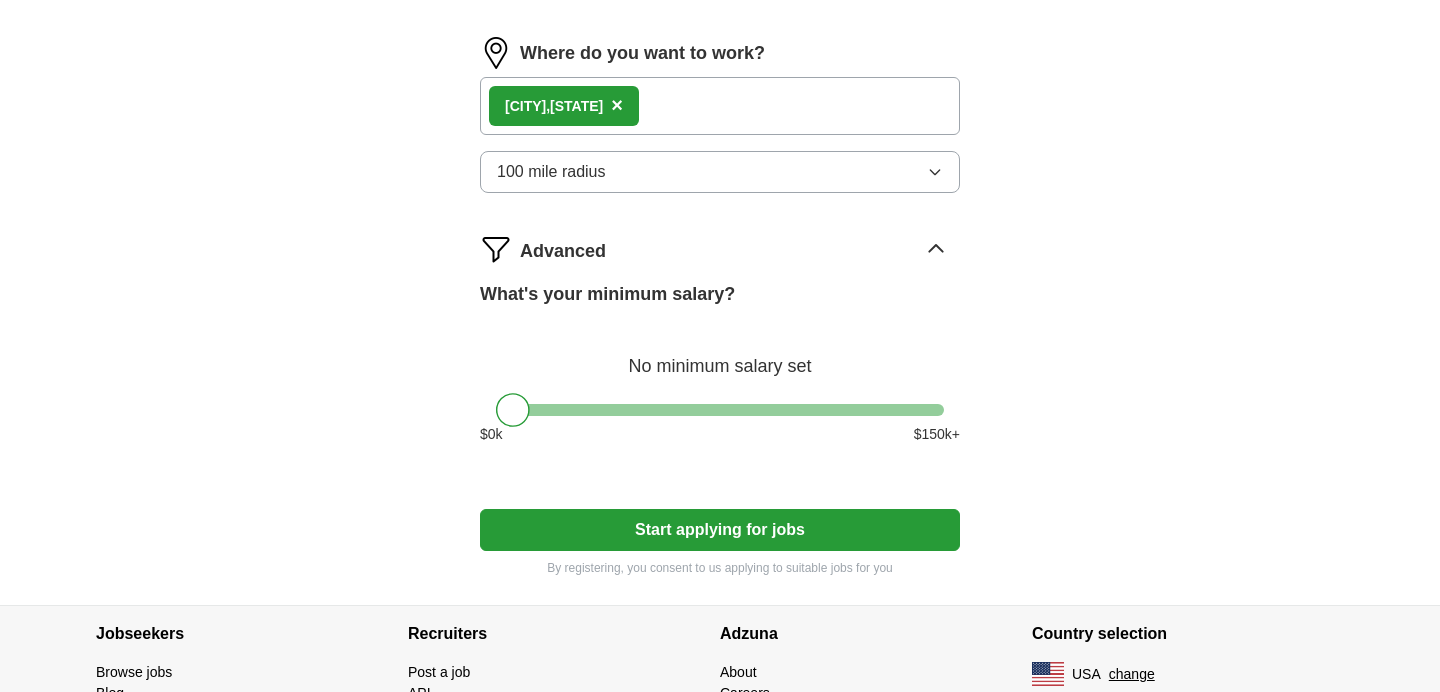scroll, scrollTop: 1303, scrollLeft: 0, axis: vertical 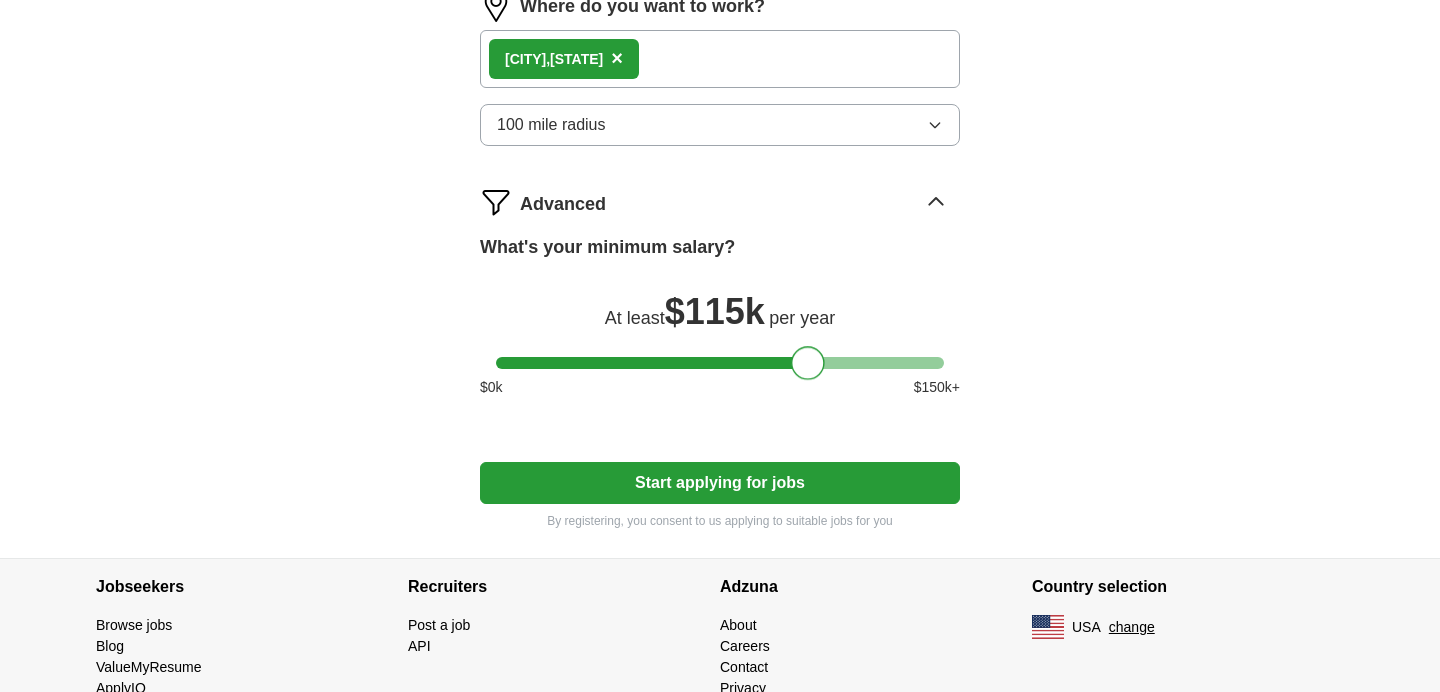 drag, startPoint x: 513, startPoint y: 360, endPoint x: 808, endPoint y: 373, distance: 295.28632 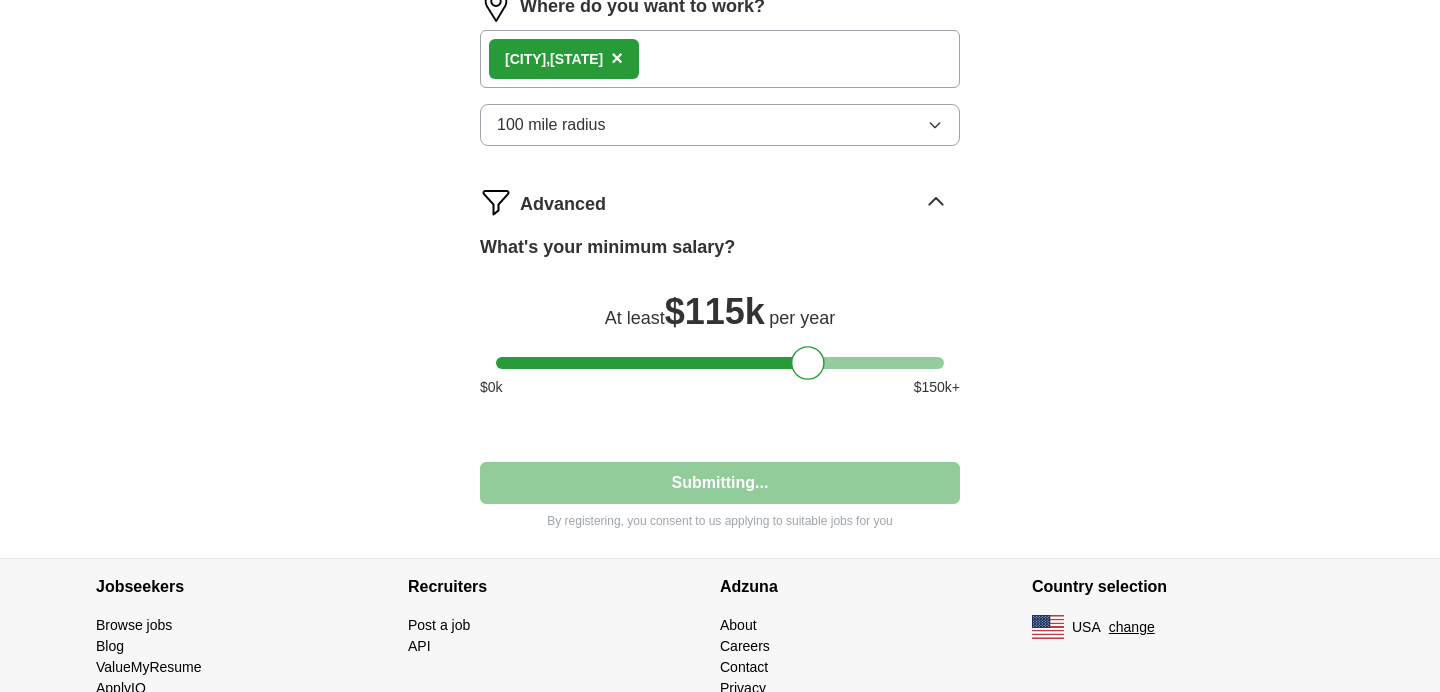 select on "**" 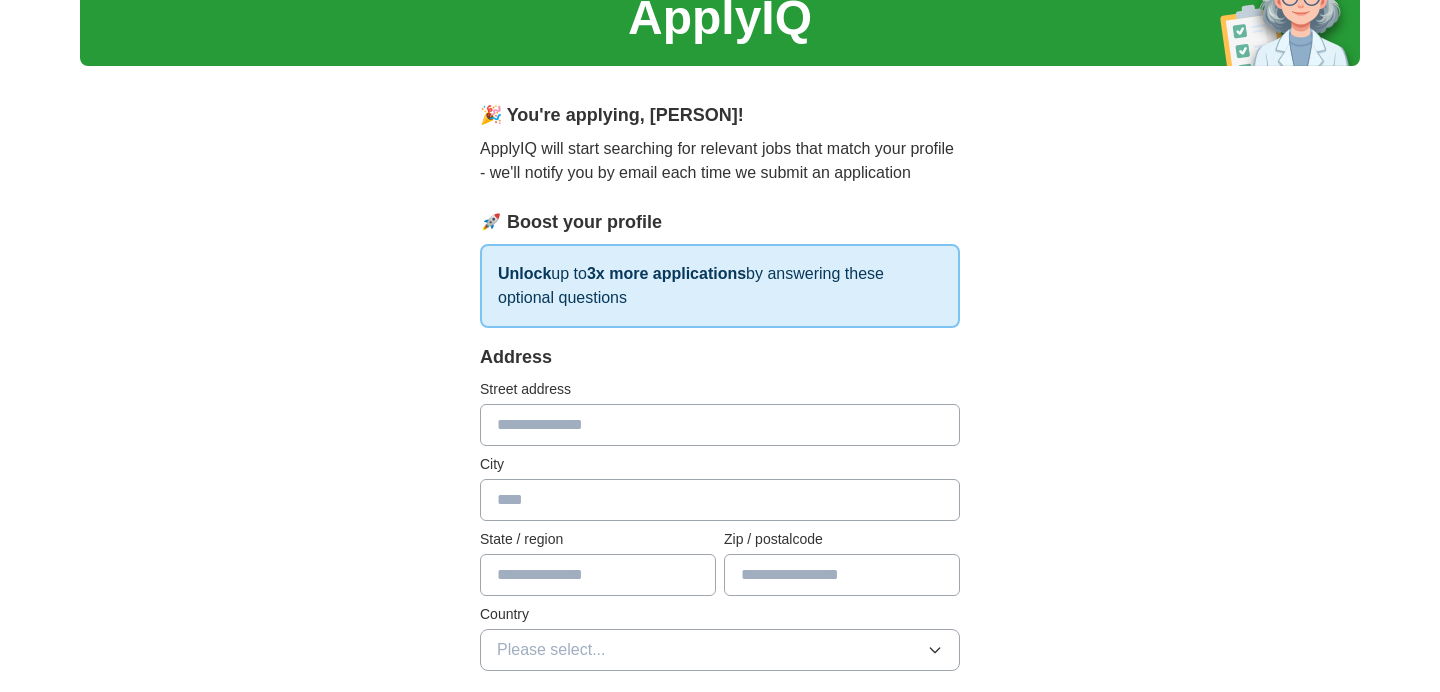scroll, scrollTop: 94, scrollLeft: 0, axis: vertical 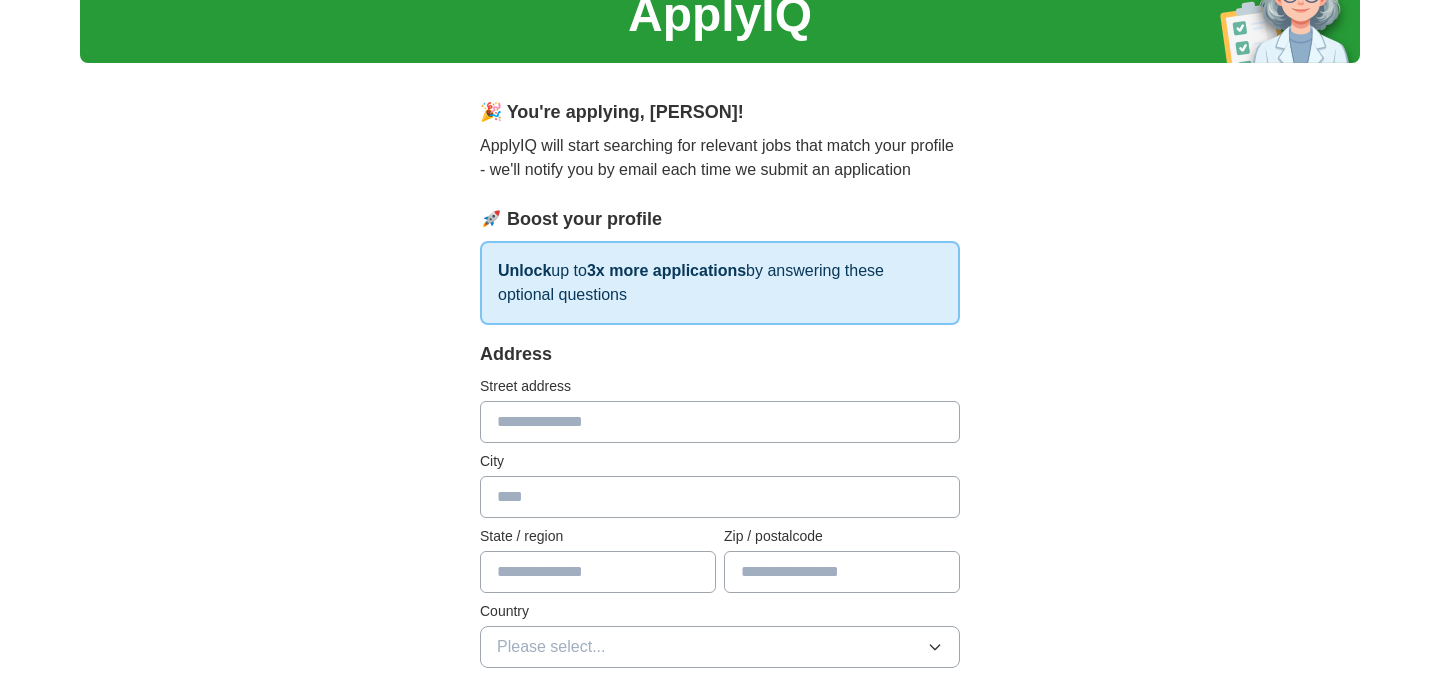 click at bounding box center (720, 422) 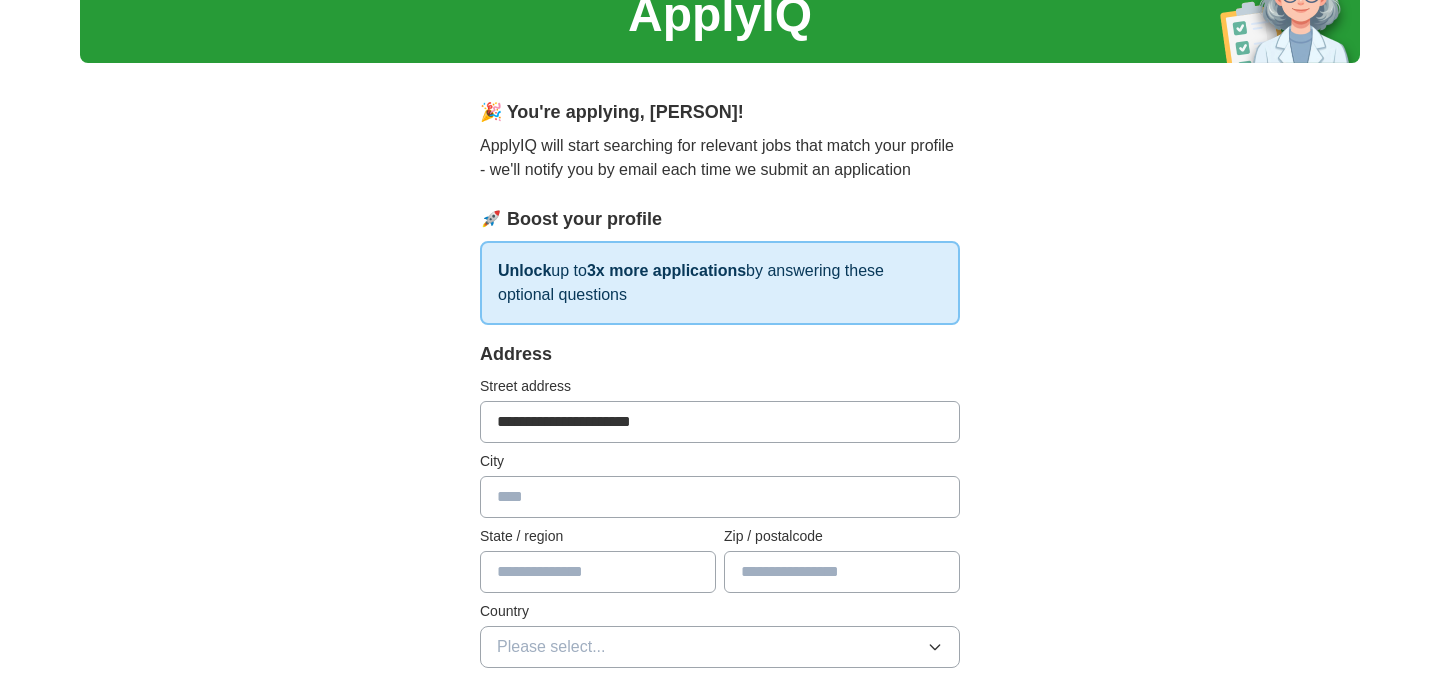 type on "**********" 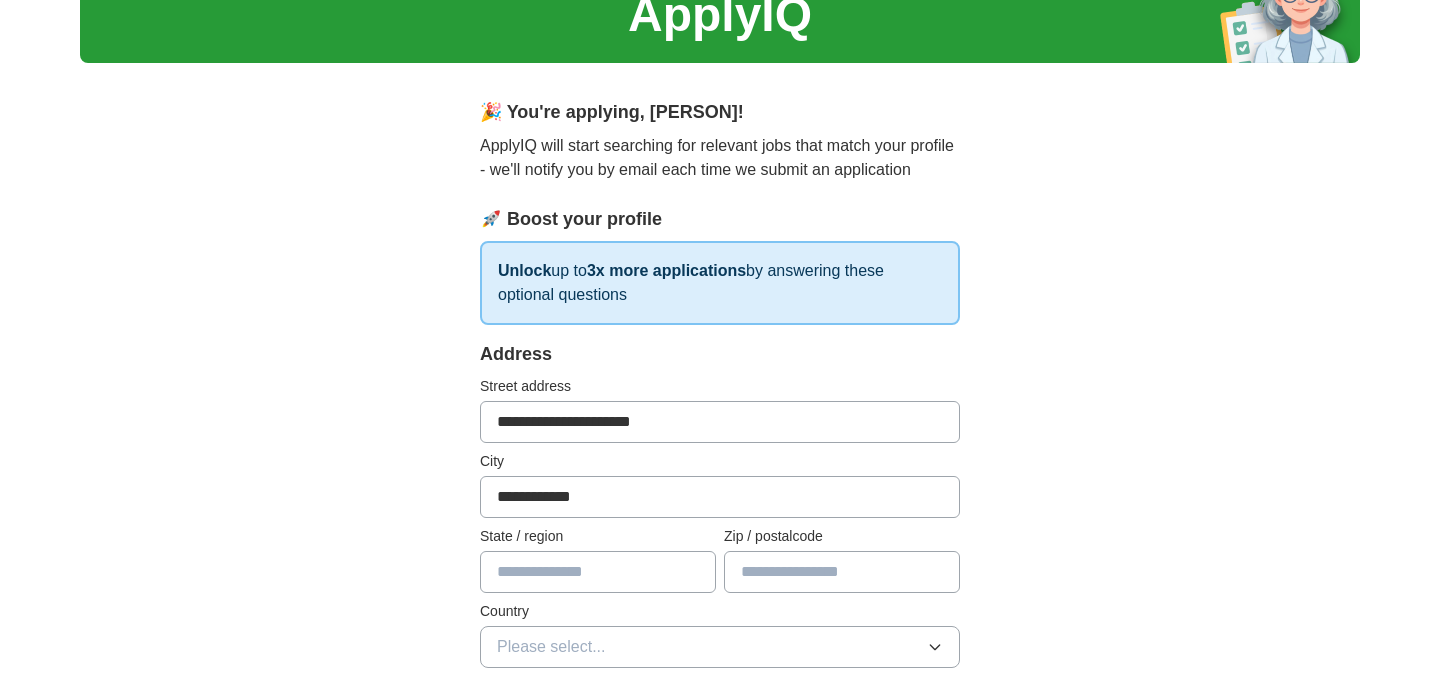 type on "**" 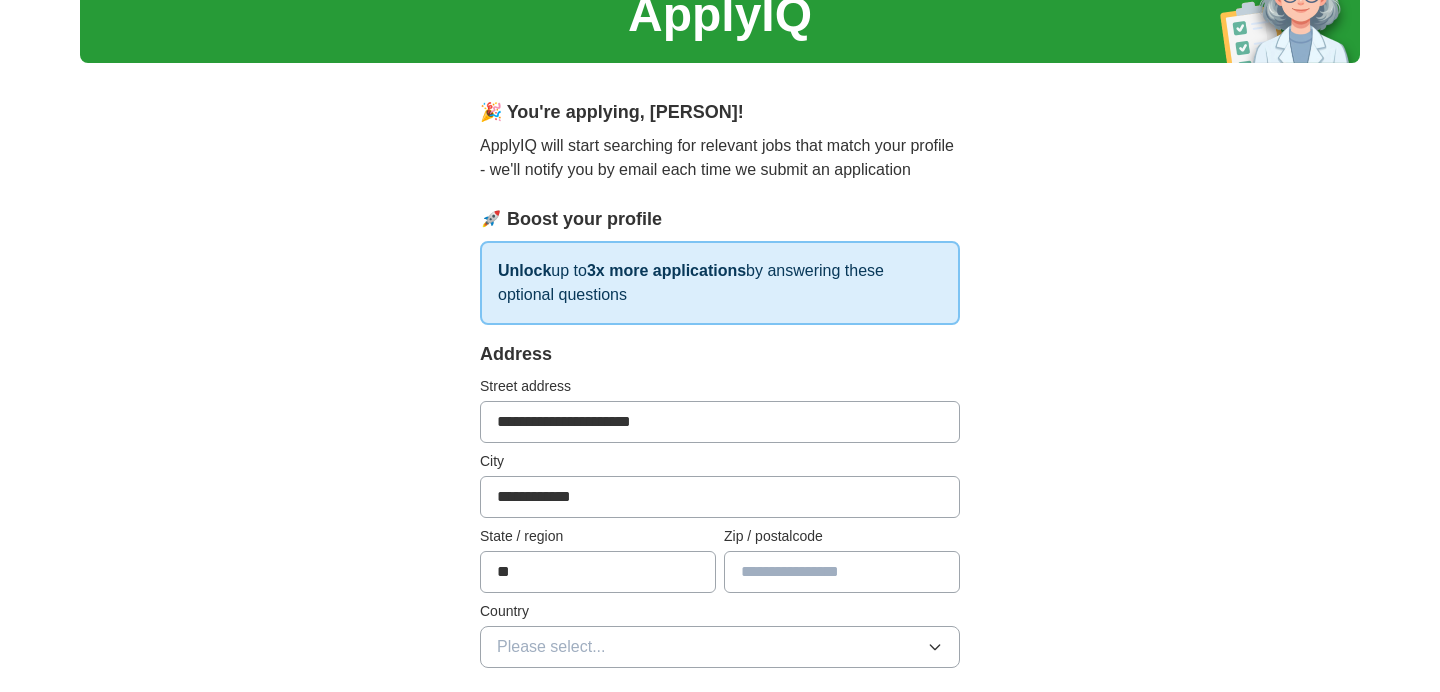 type on "*****" 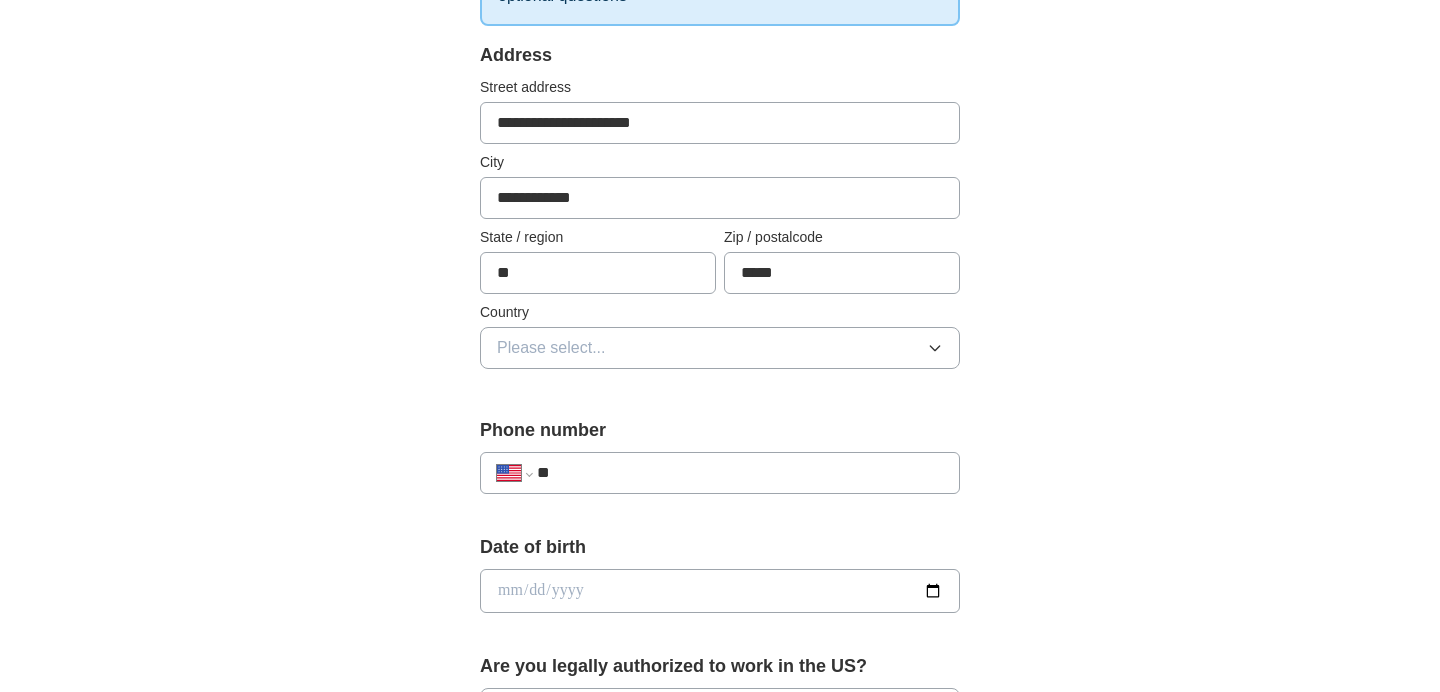 scroll, scrollTop: 410, scrollLeft: 0, axis: vertical 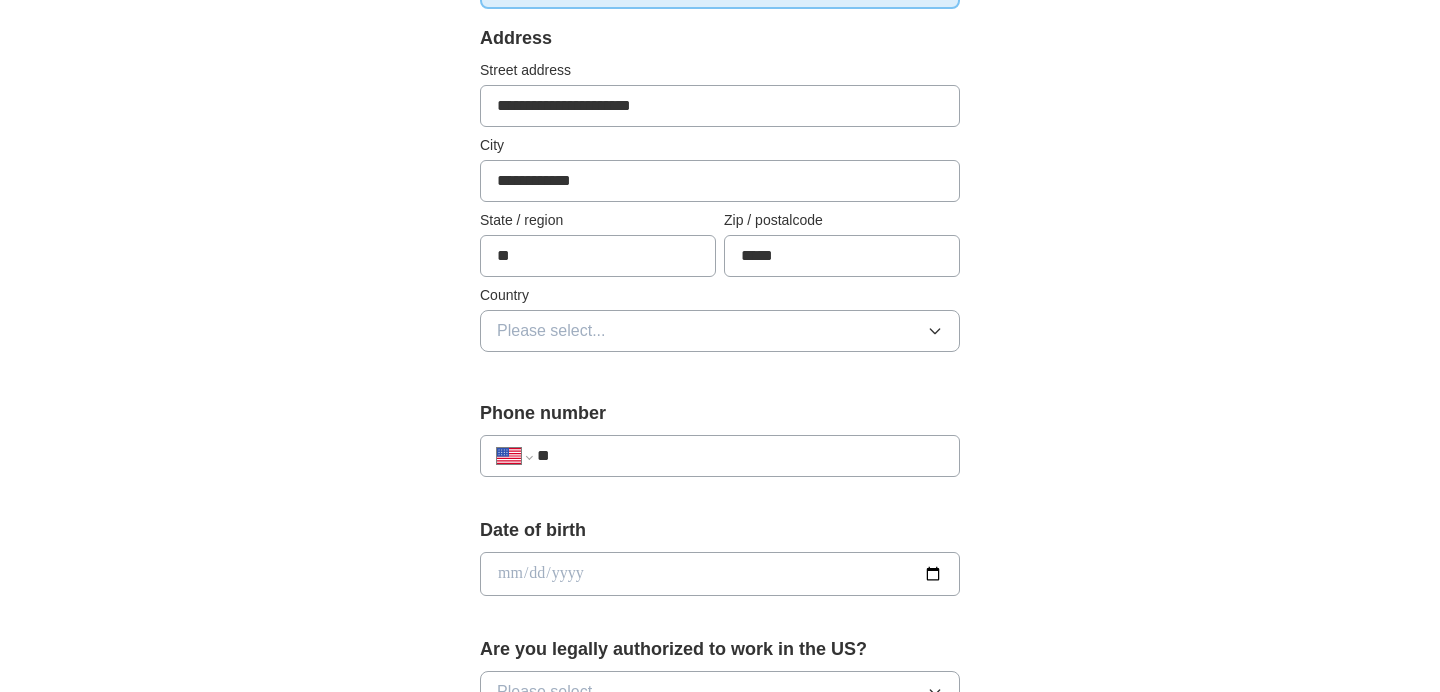 click on "Please select..." at bounding box center (720, 331) 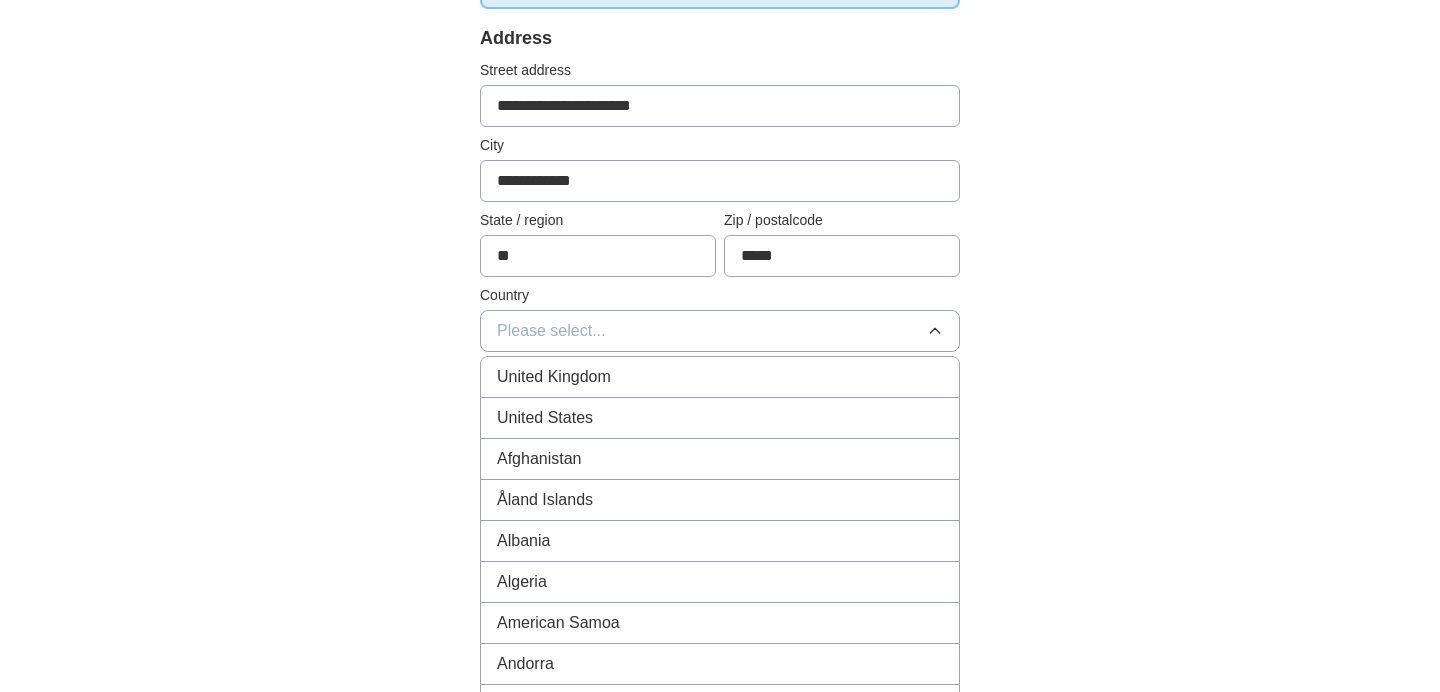 click on "United States" at bounding box center (720, 418) 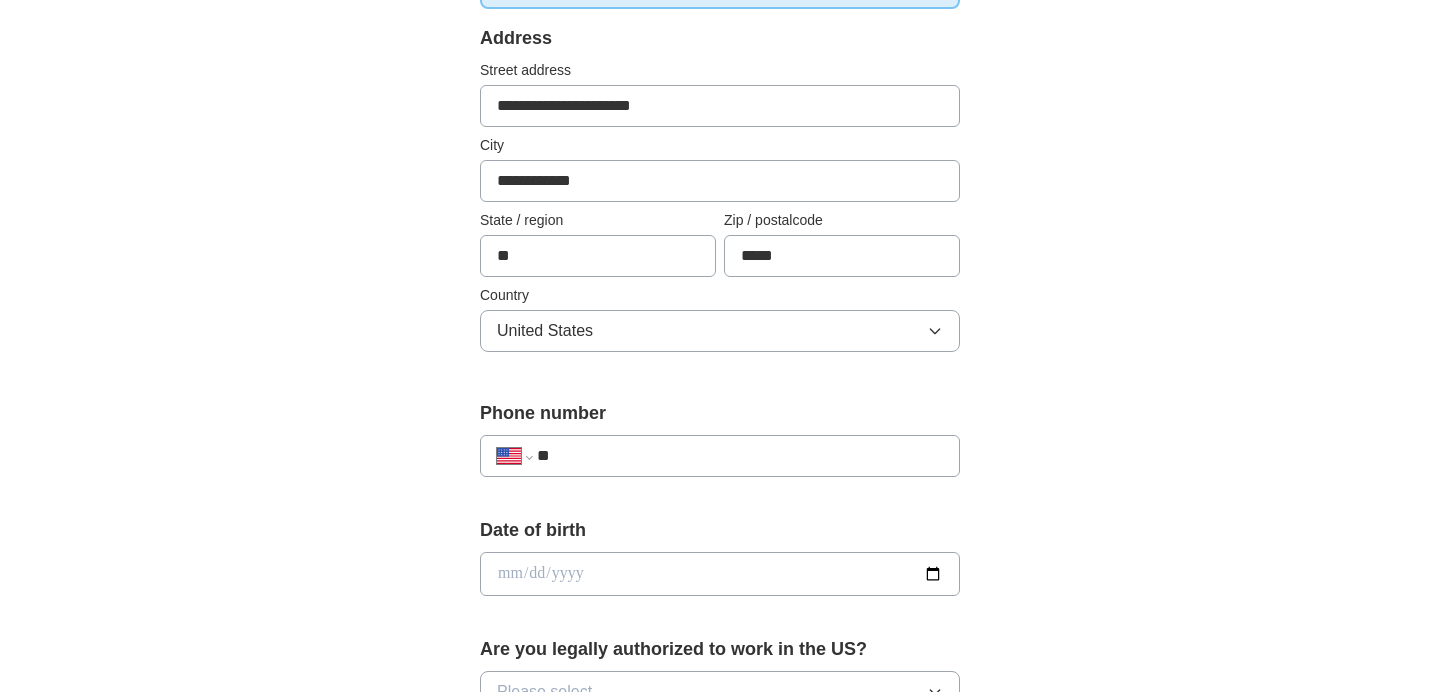 click on "**" at bounding box center [740, 456] 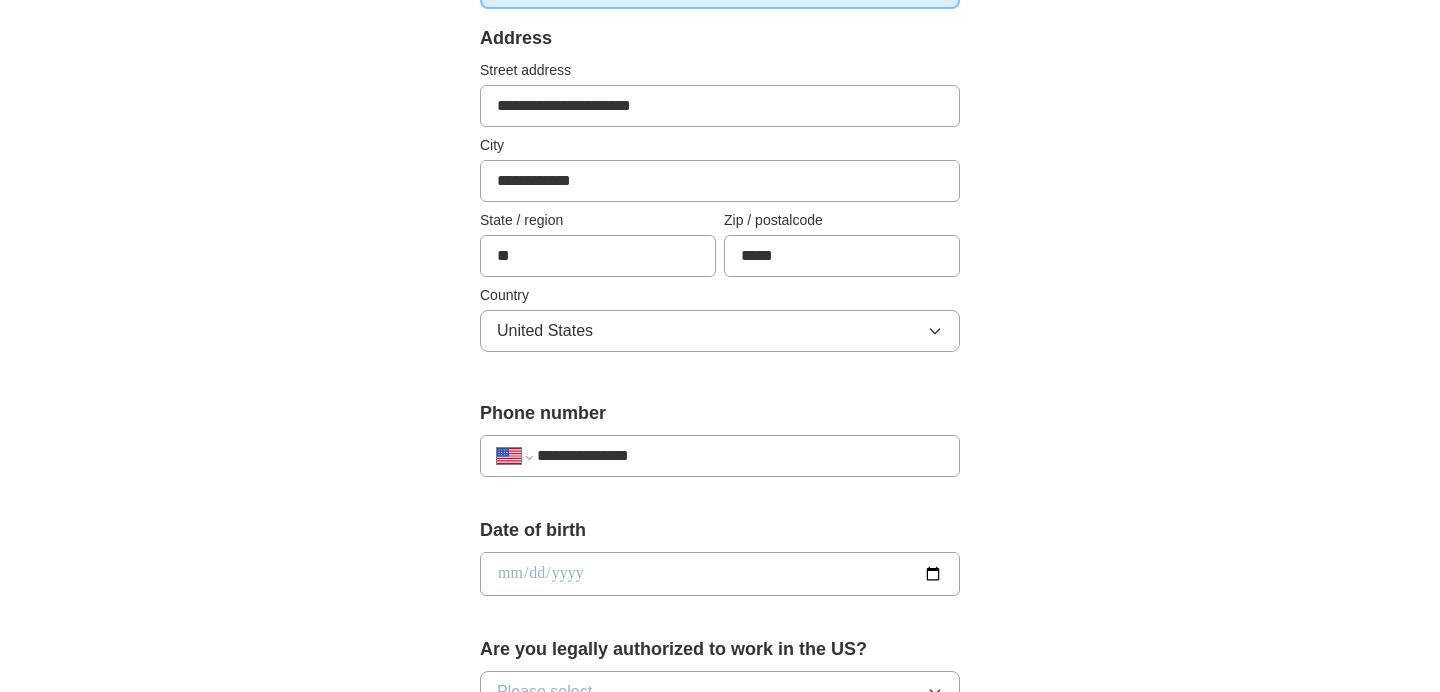 type on "**********" 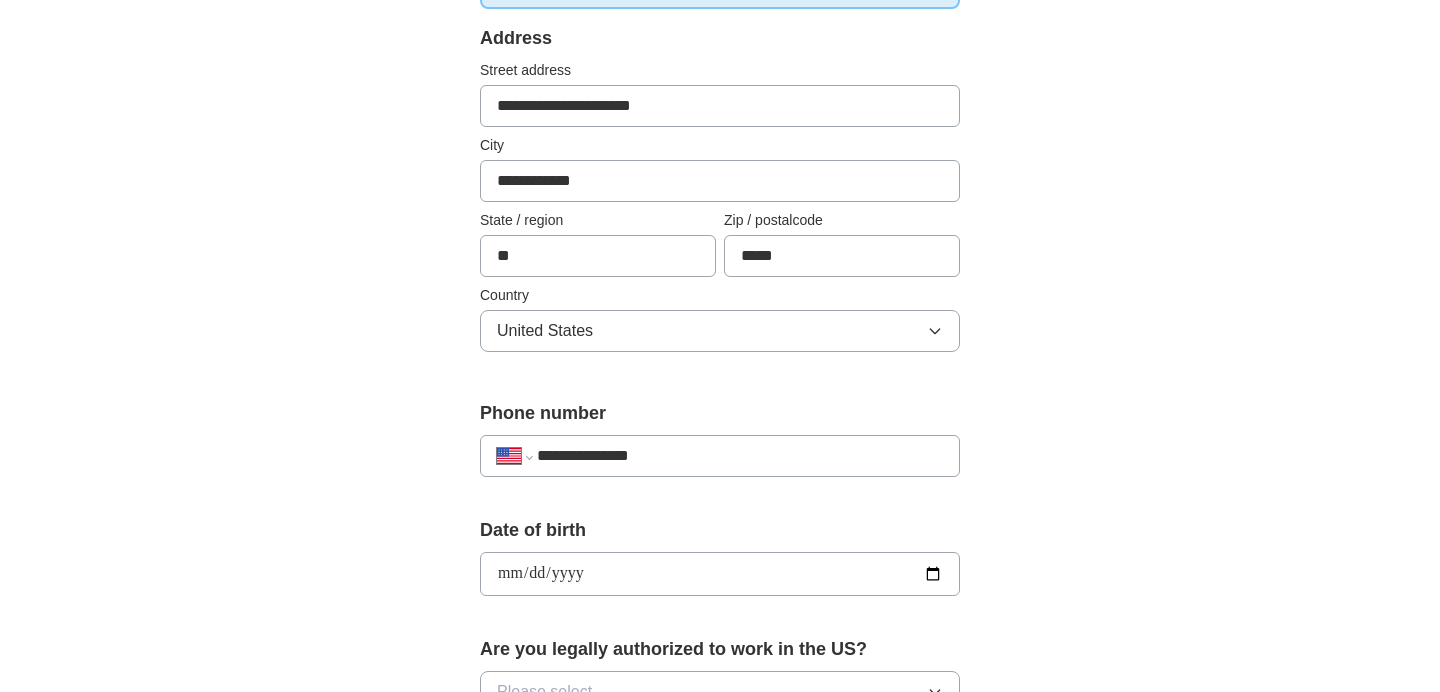 type on "**********" 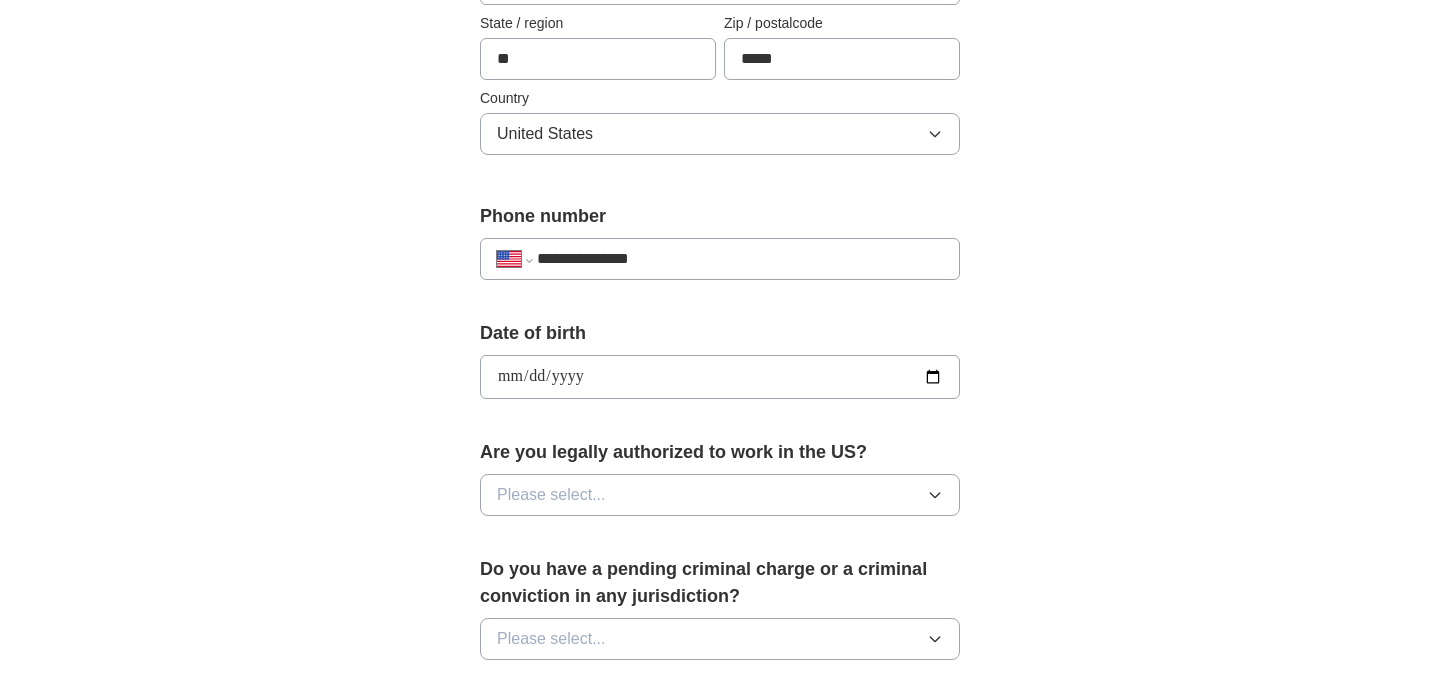 scroll, scrollTop: 656, scrollLeft: 0, axis: vertical 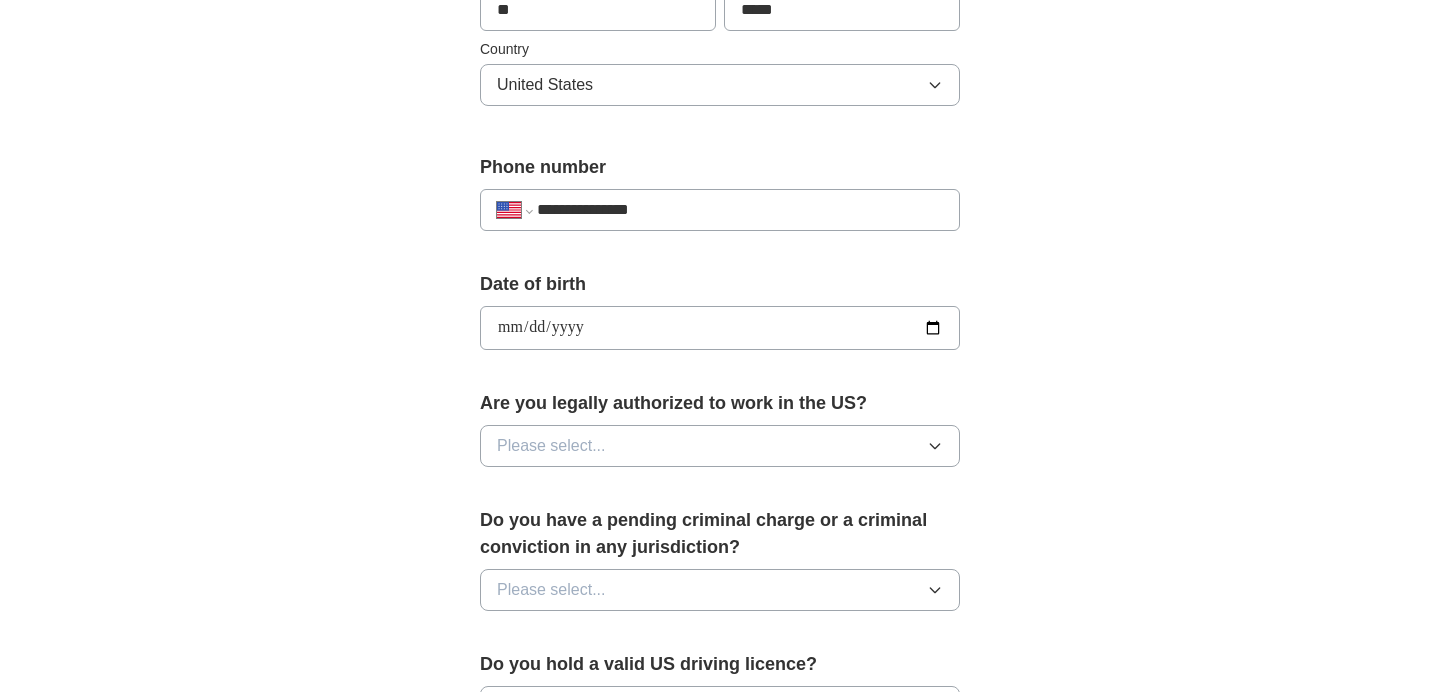 click on "Please select..." at bounding box center [720, 446] 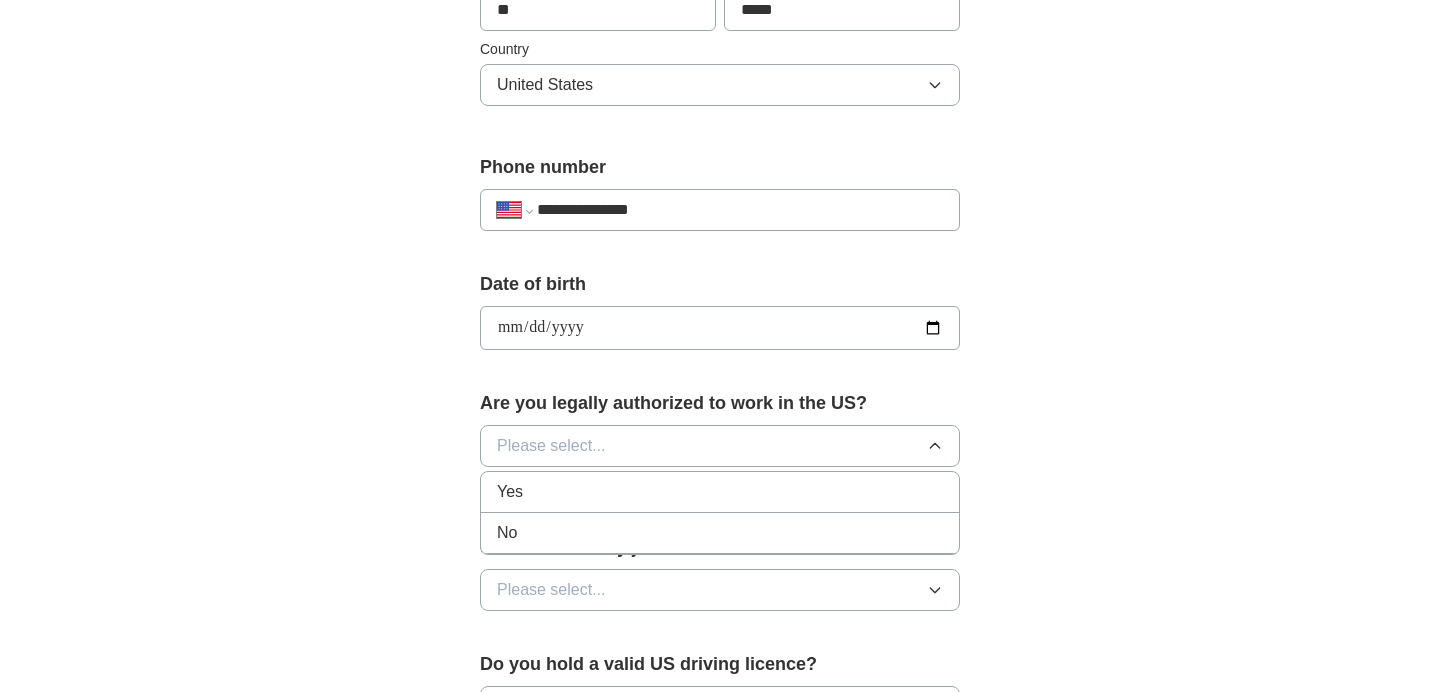 click on "Yes" at bounding box center (720, 492) 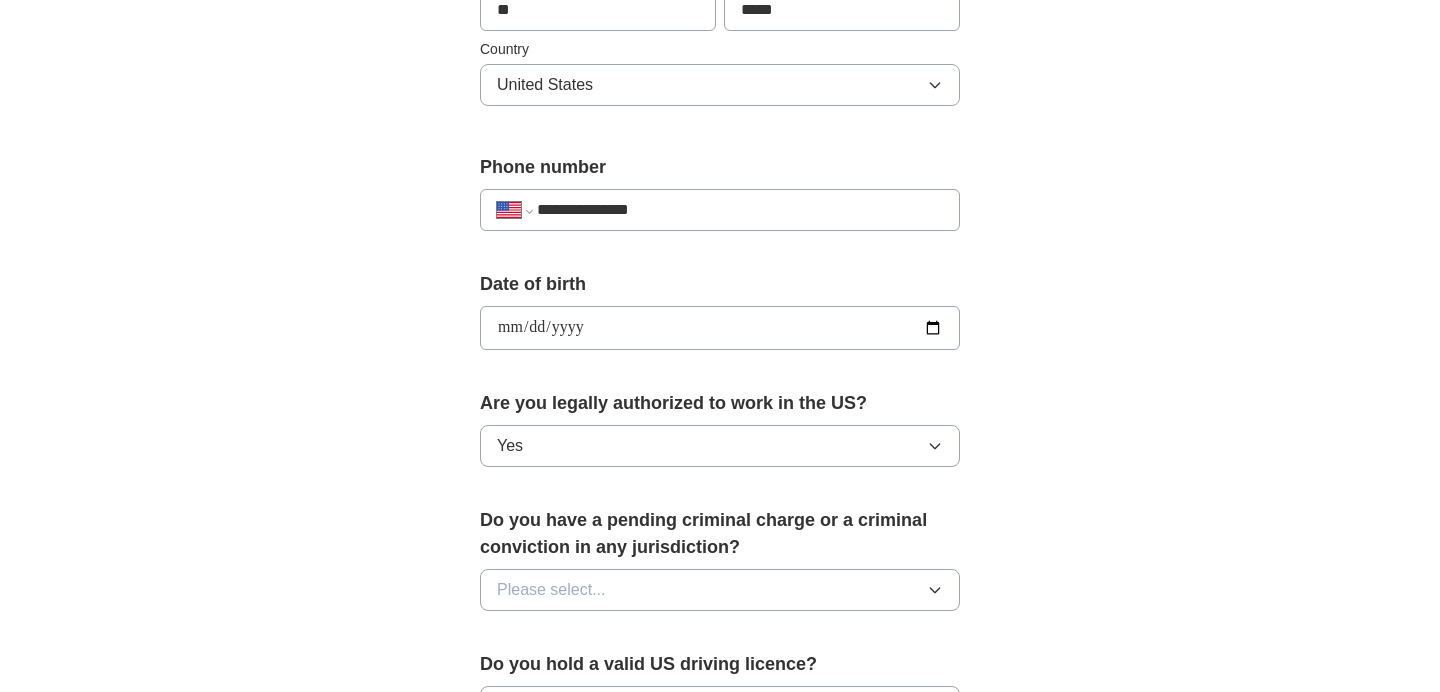 click on "Please select..." at bounding box center (720, 590) 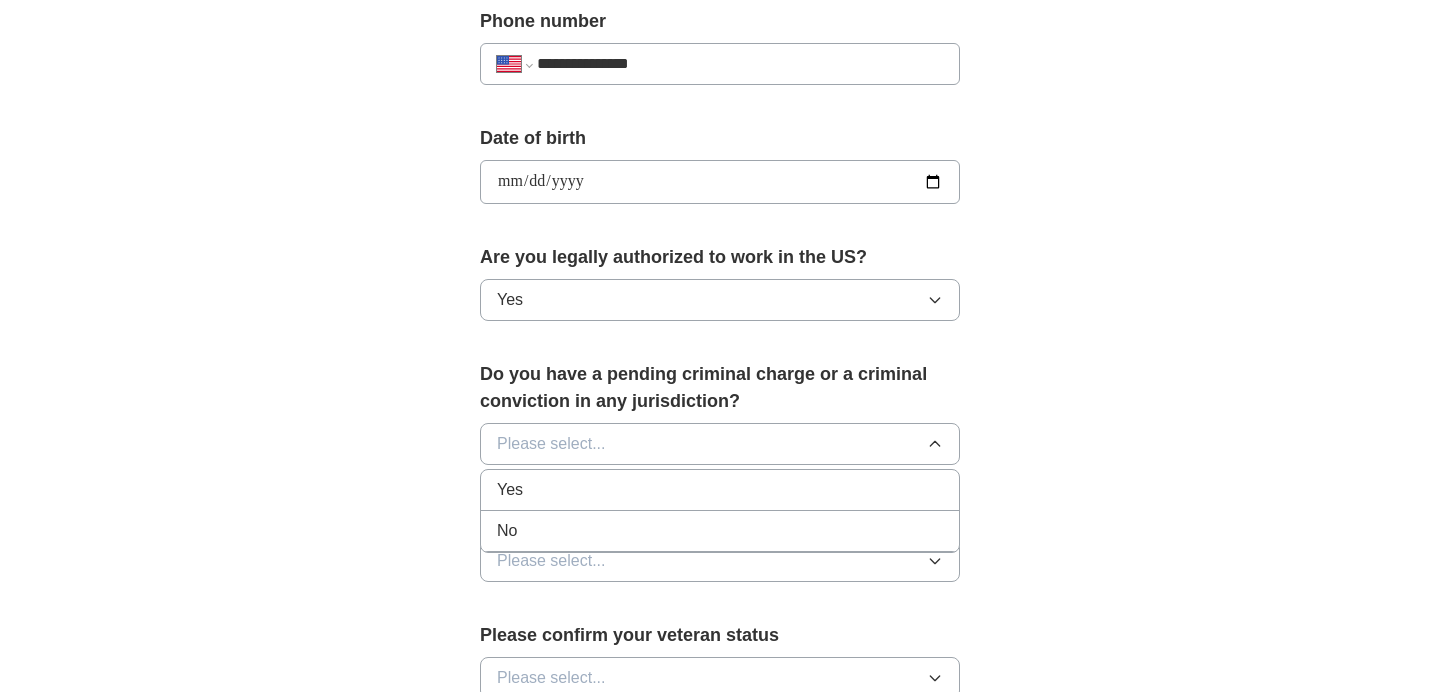 scroll, scrollTop: 811, scrollLeft: 0, axis: vertical 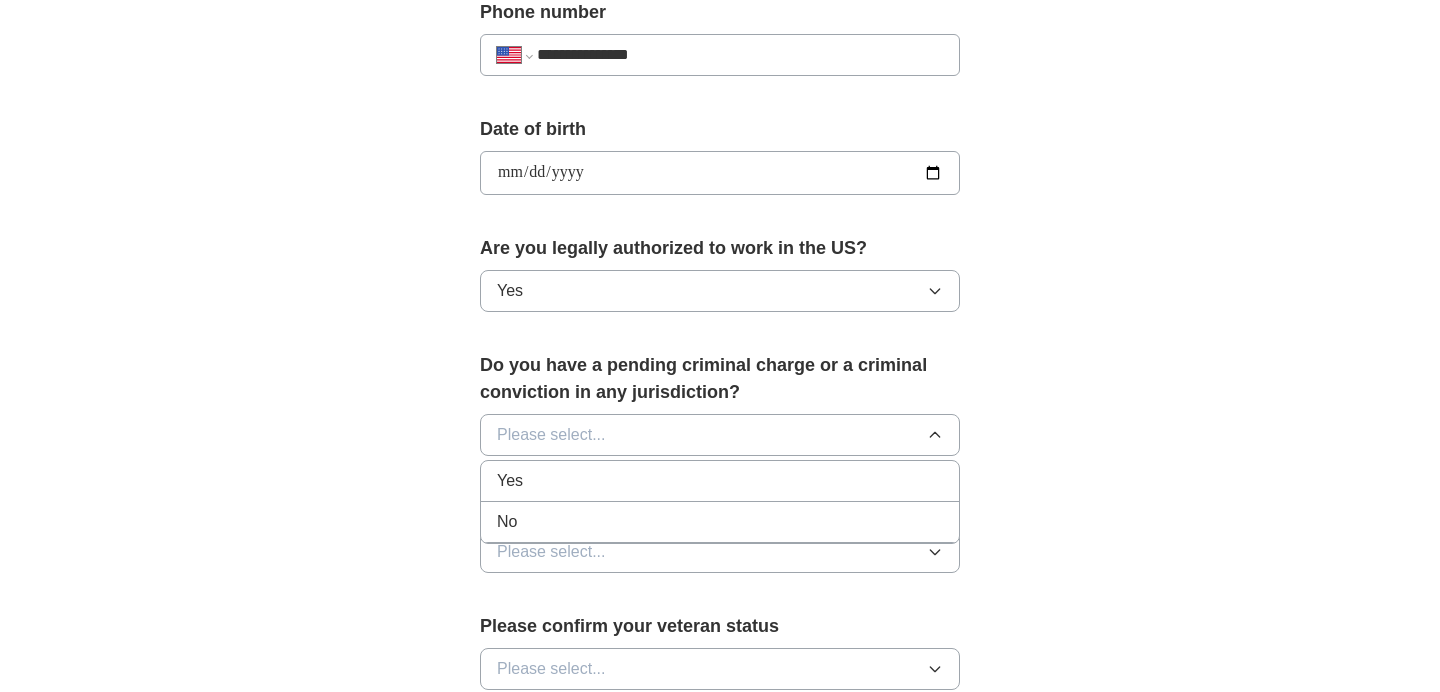 click on "No" at bounding box center [720, 522] 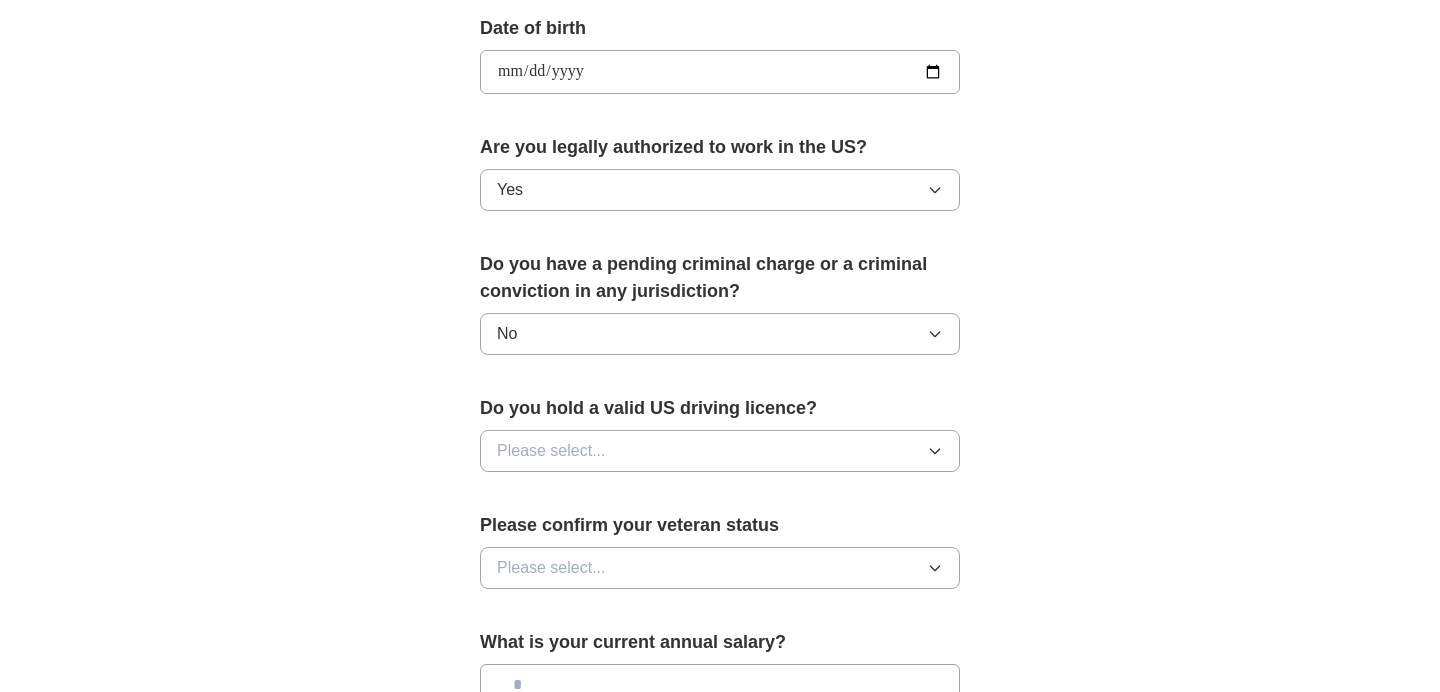 scroll, scrollTop: 926, scrollLeft: 0, axis: vertical 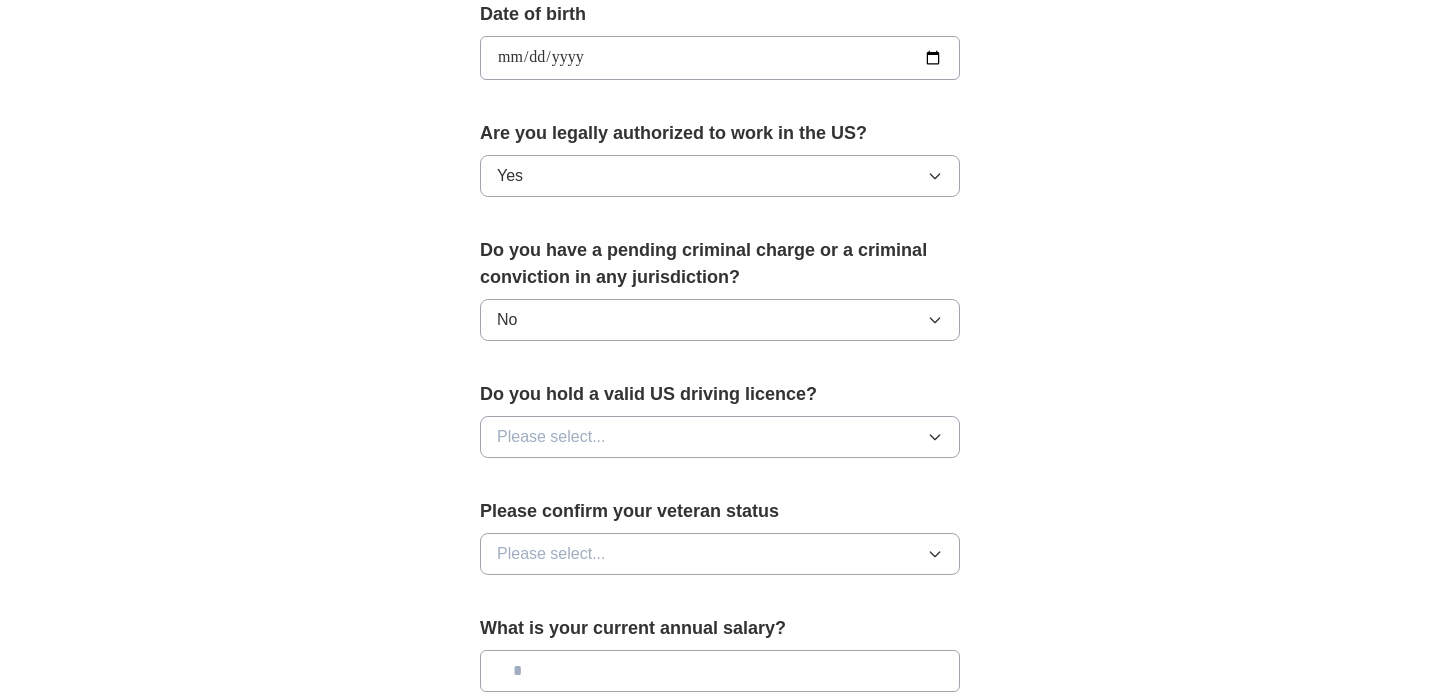 click on "Please select..." at bounding box center (720, 437) 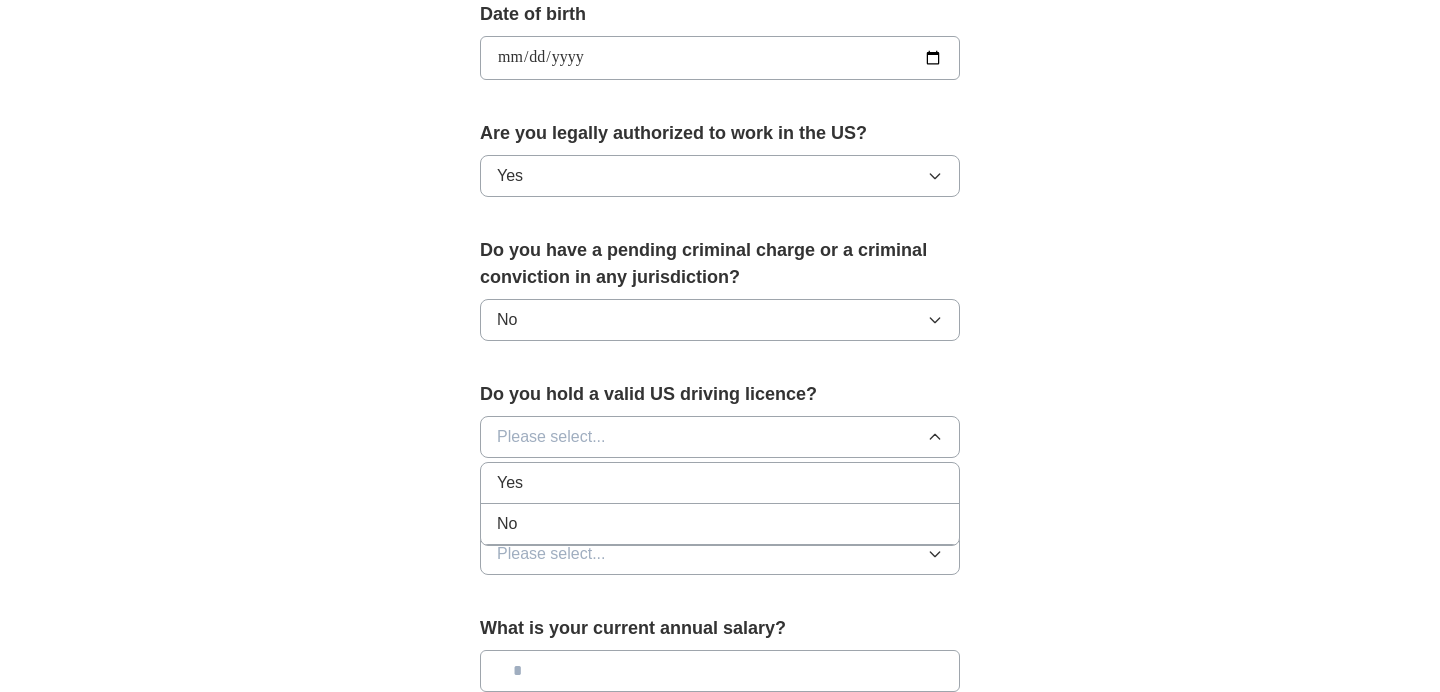 click on "Yes" at bounding box center [720, 483] 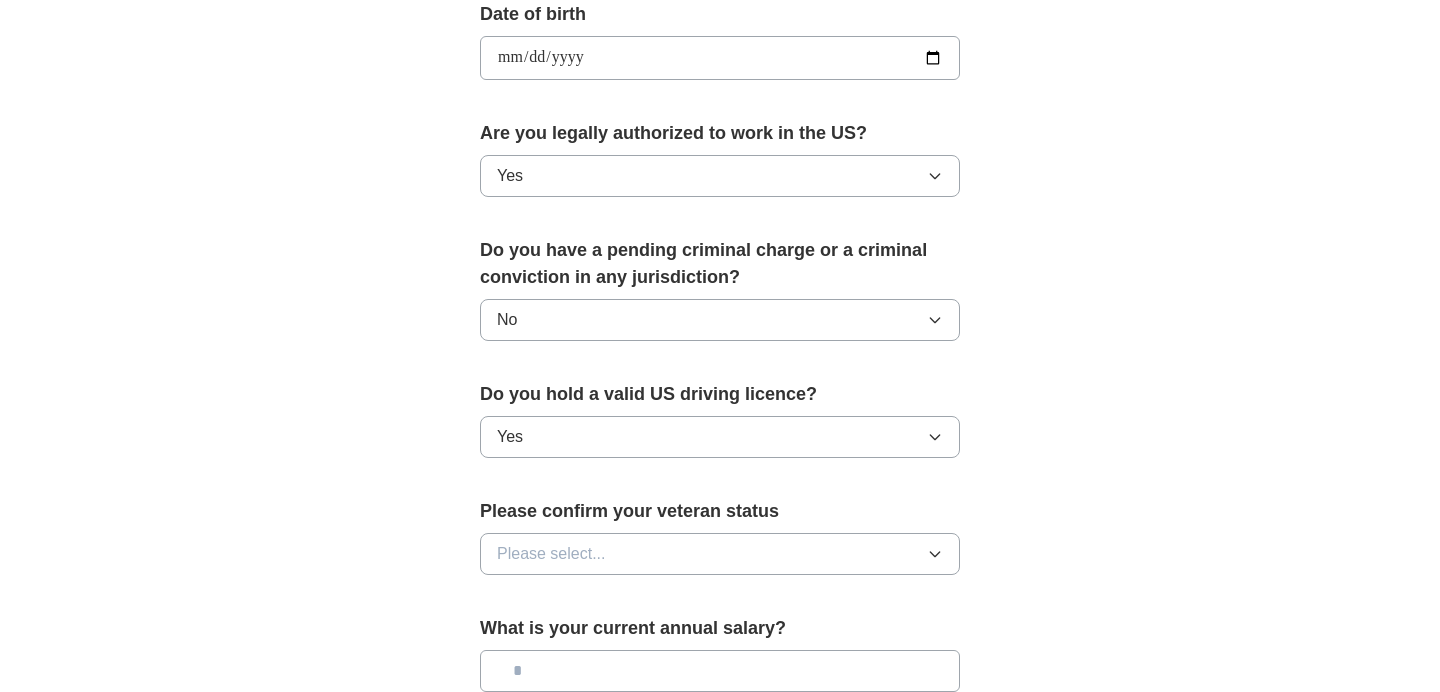 click on "Please select..." at bounding box center (720, 554) 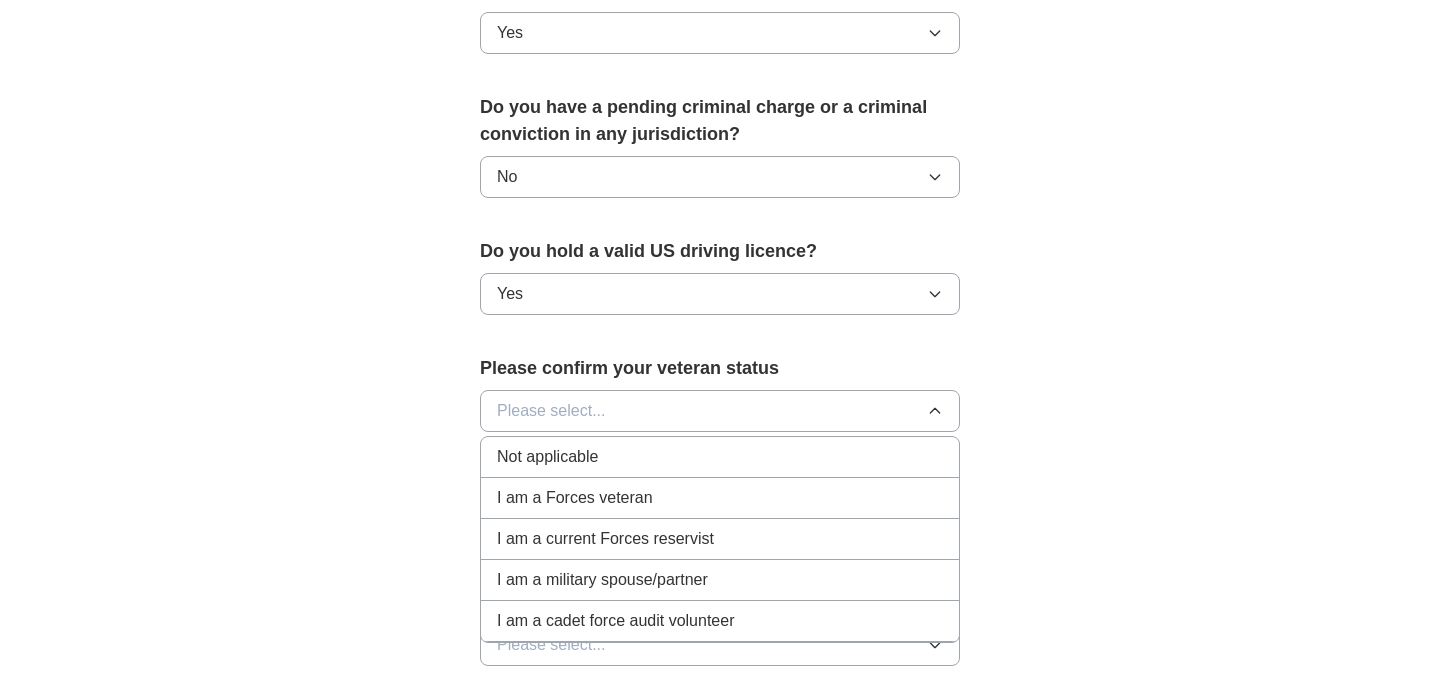 scroll, scrollTop: 1079, scrollLeft: 0, axis: vertical 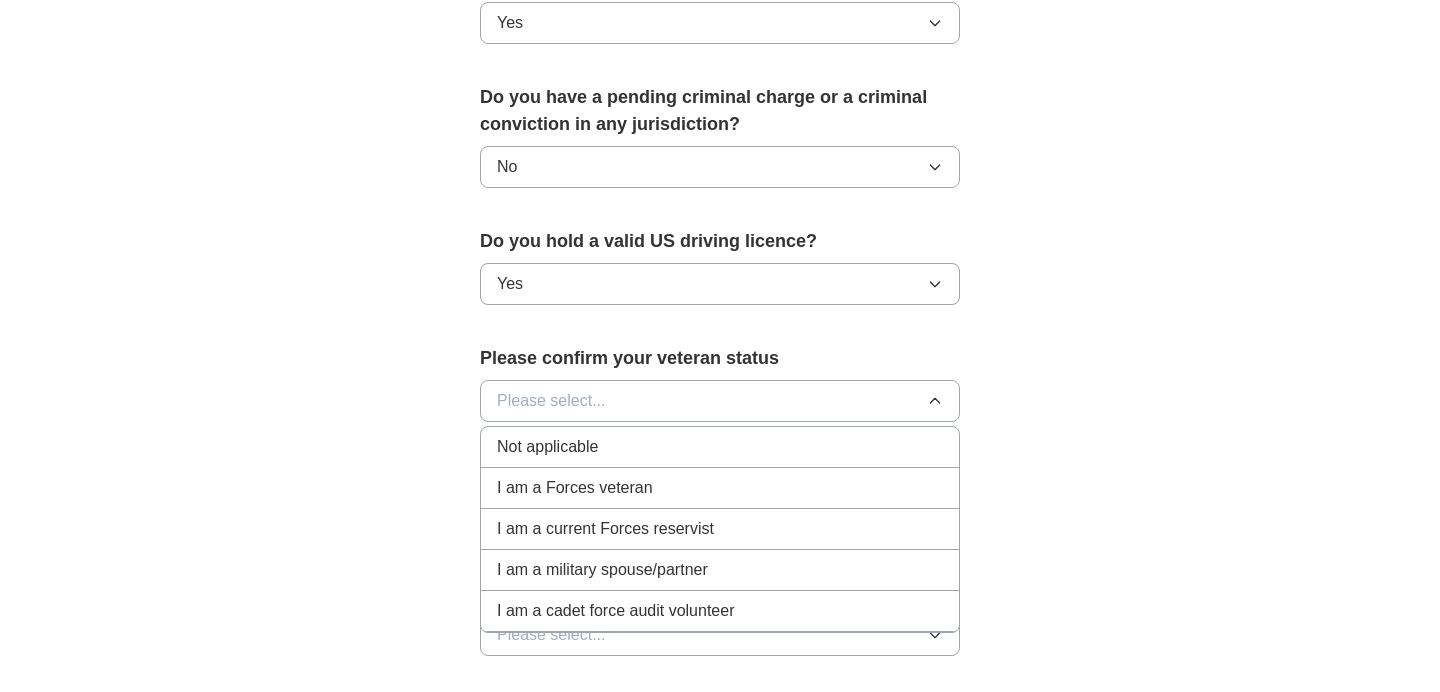 click on "Not applicable" at bounding box center [720, 447] 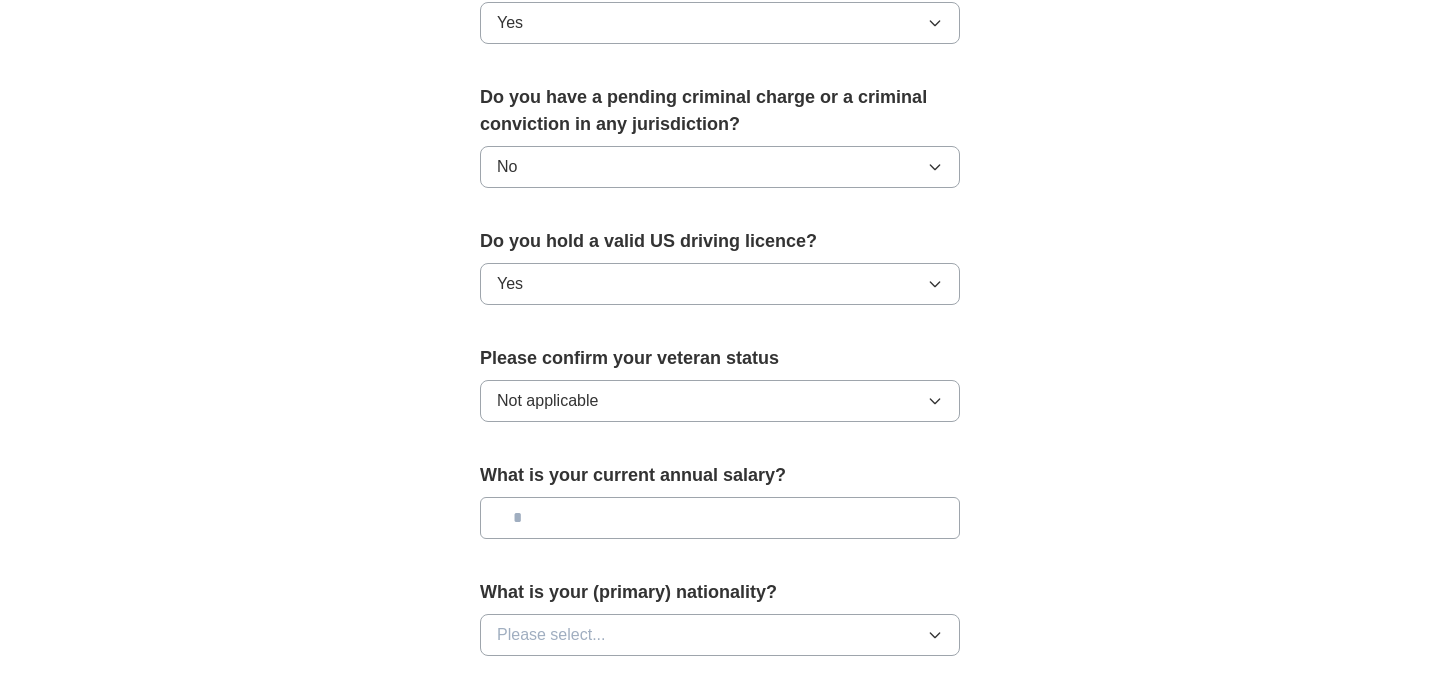 click at bounding box center [720, 518] 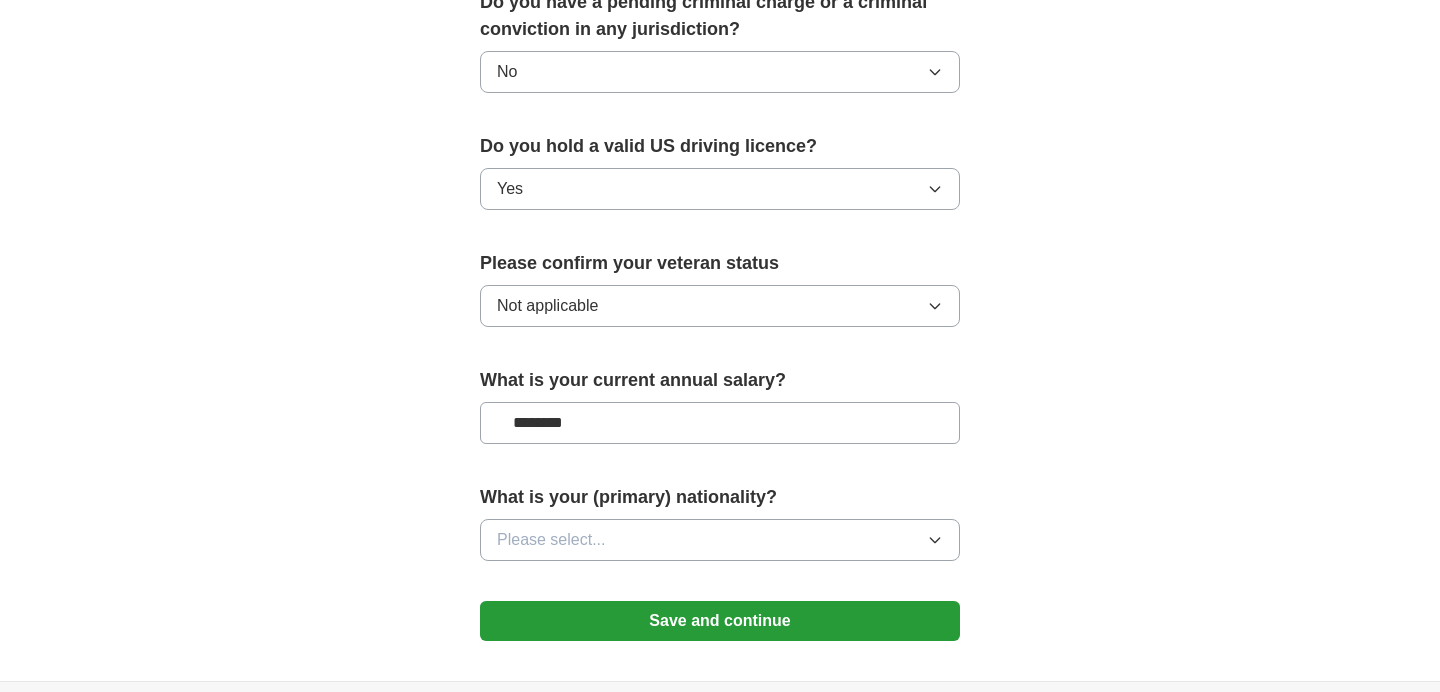 scroll, scrollTop: 1209, scrollLeft: 0, axis: vertical 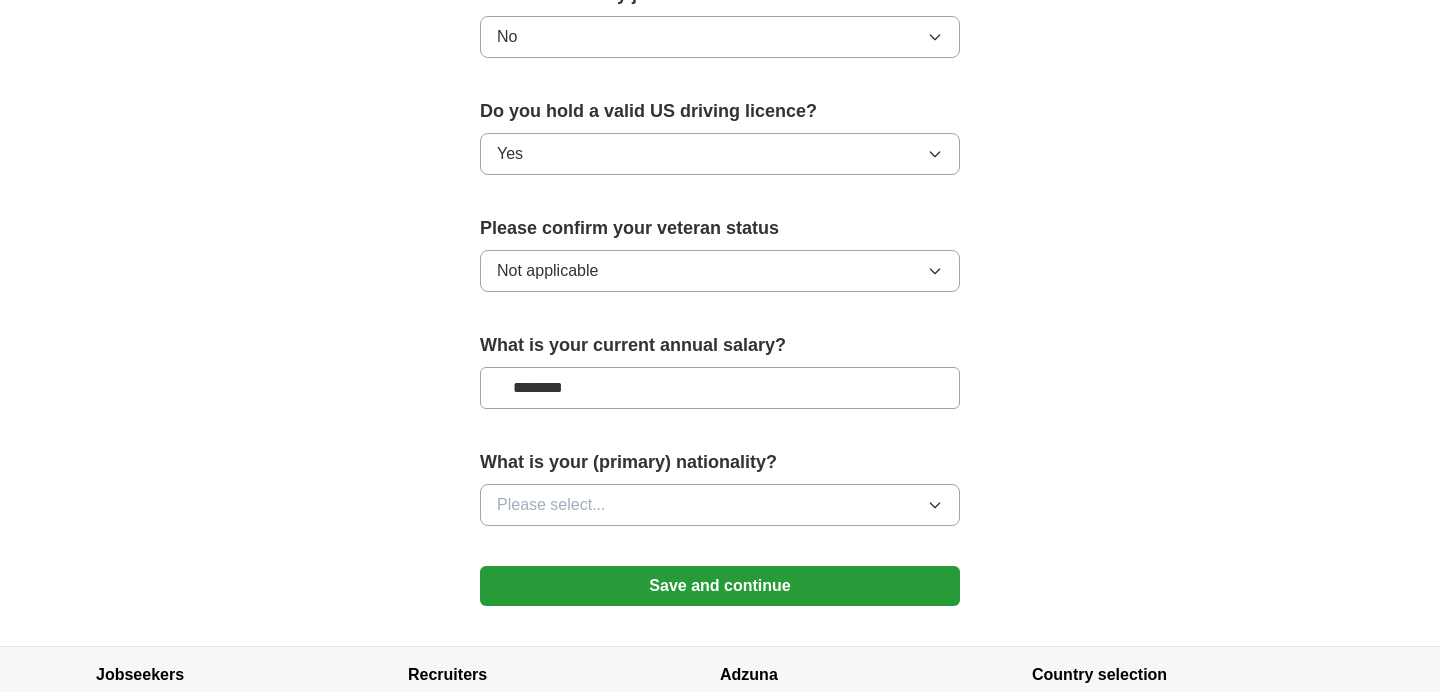 type on "********" 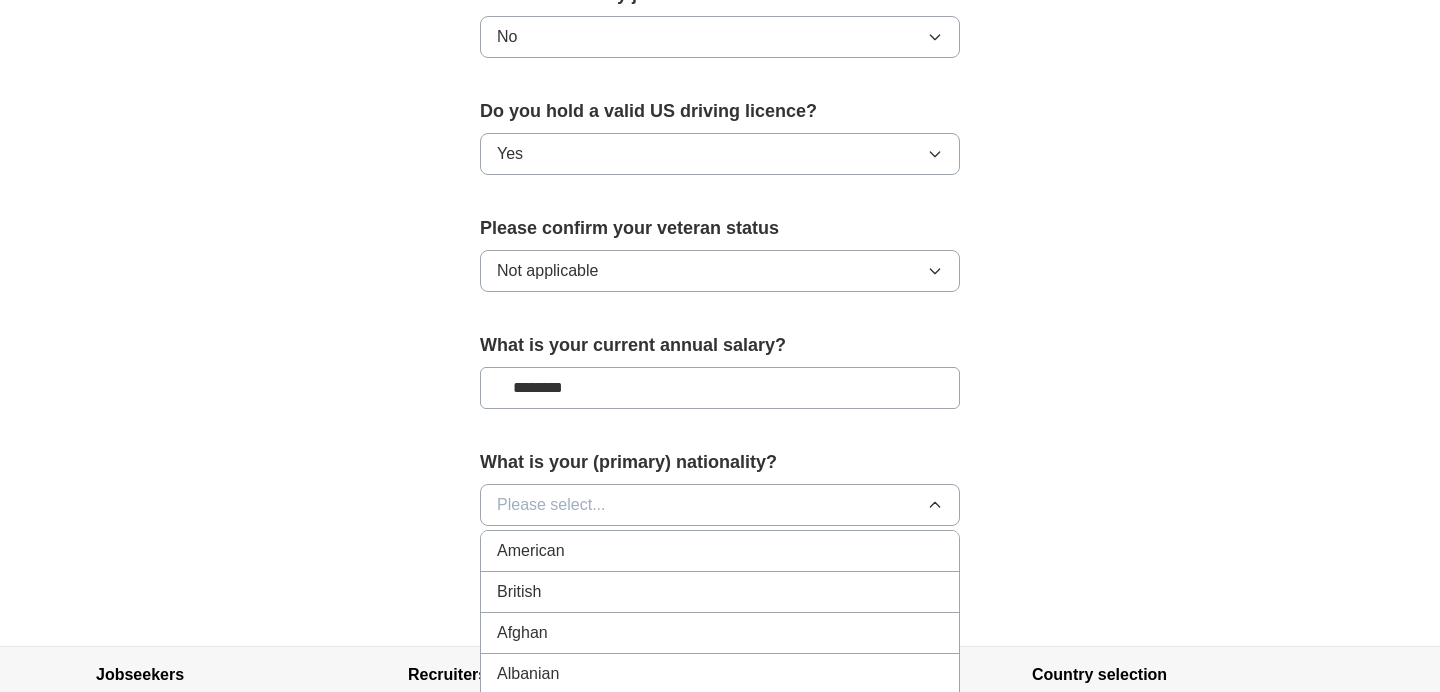 click on "American" at bounding box center (720, 551) 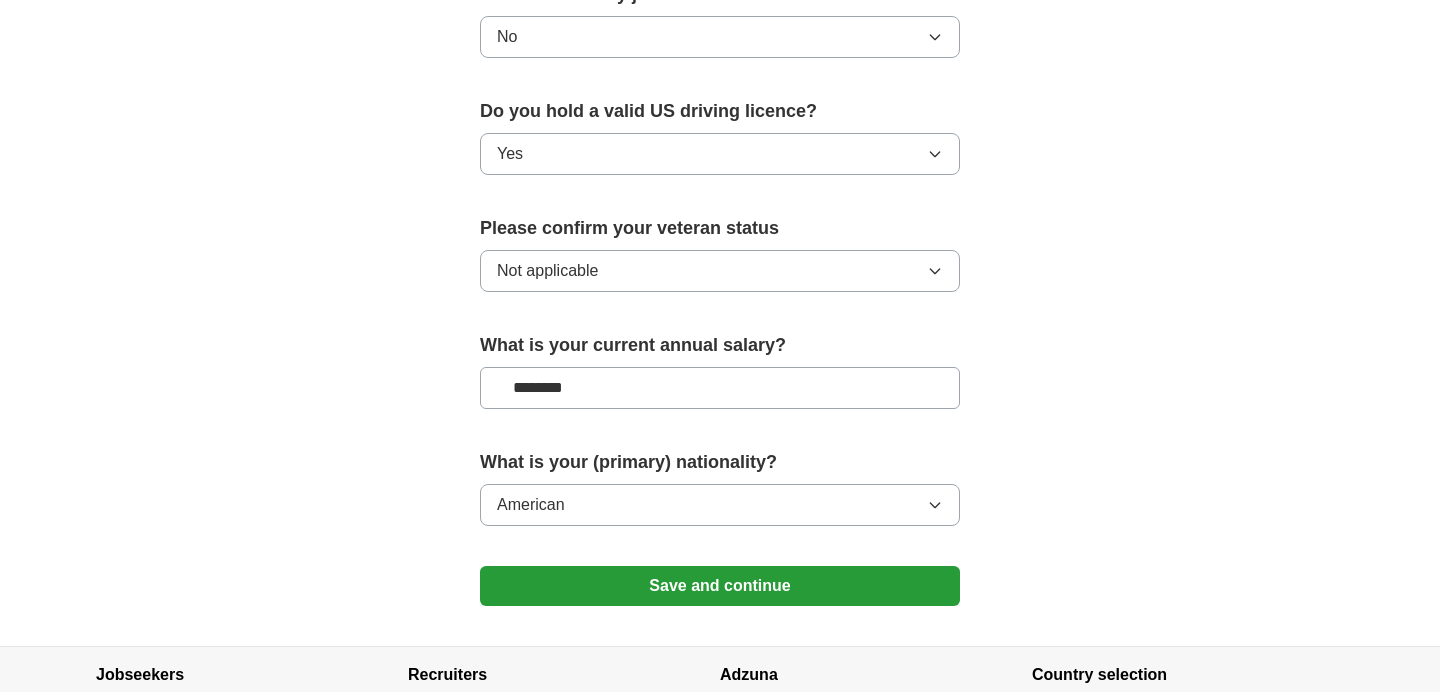 click on "Save and continue" at bounding box center (720, 586) 